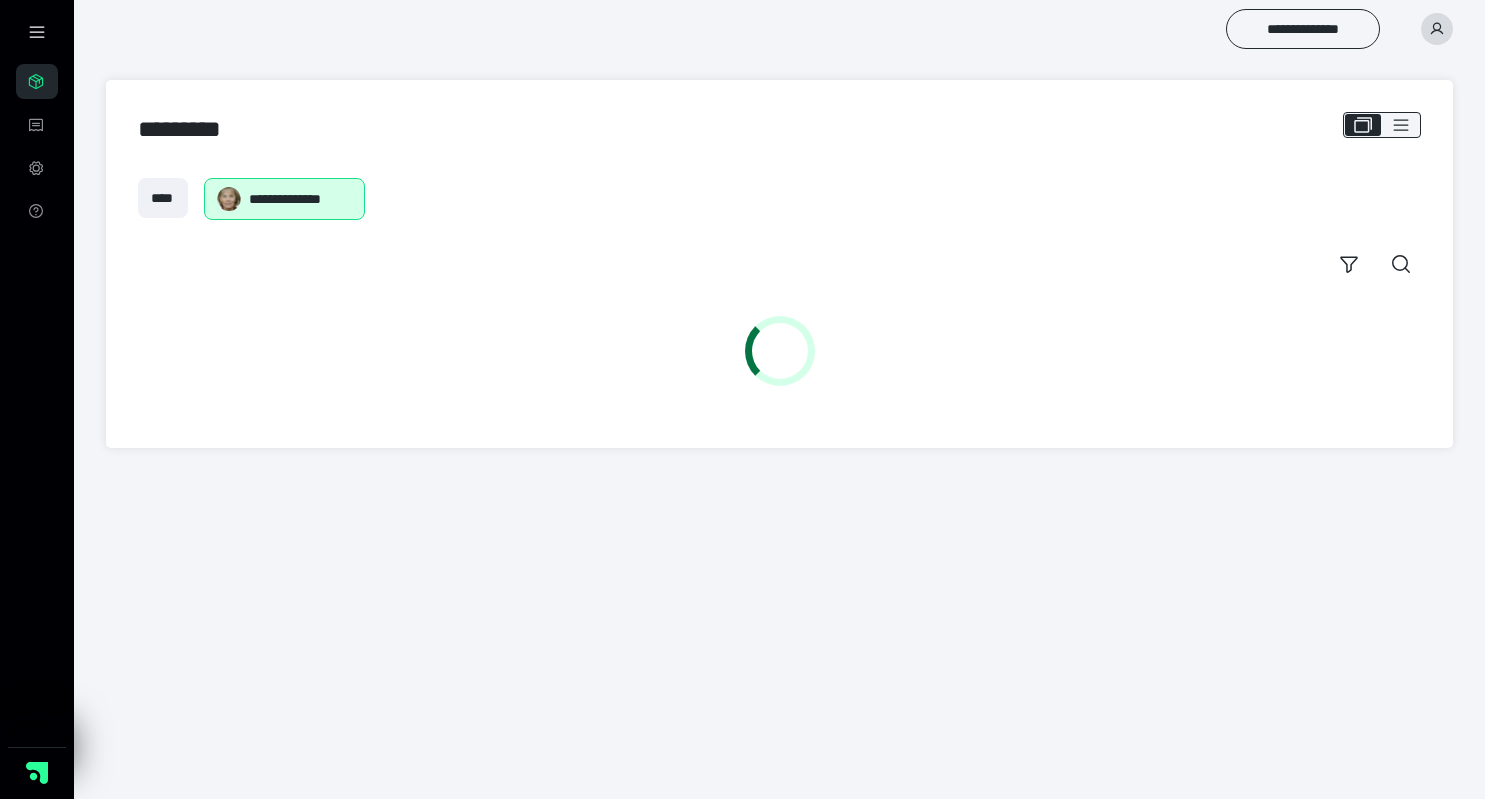 scroll, scrollTop: 0, scrollLeft: 0, axis: both 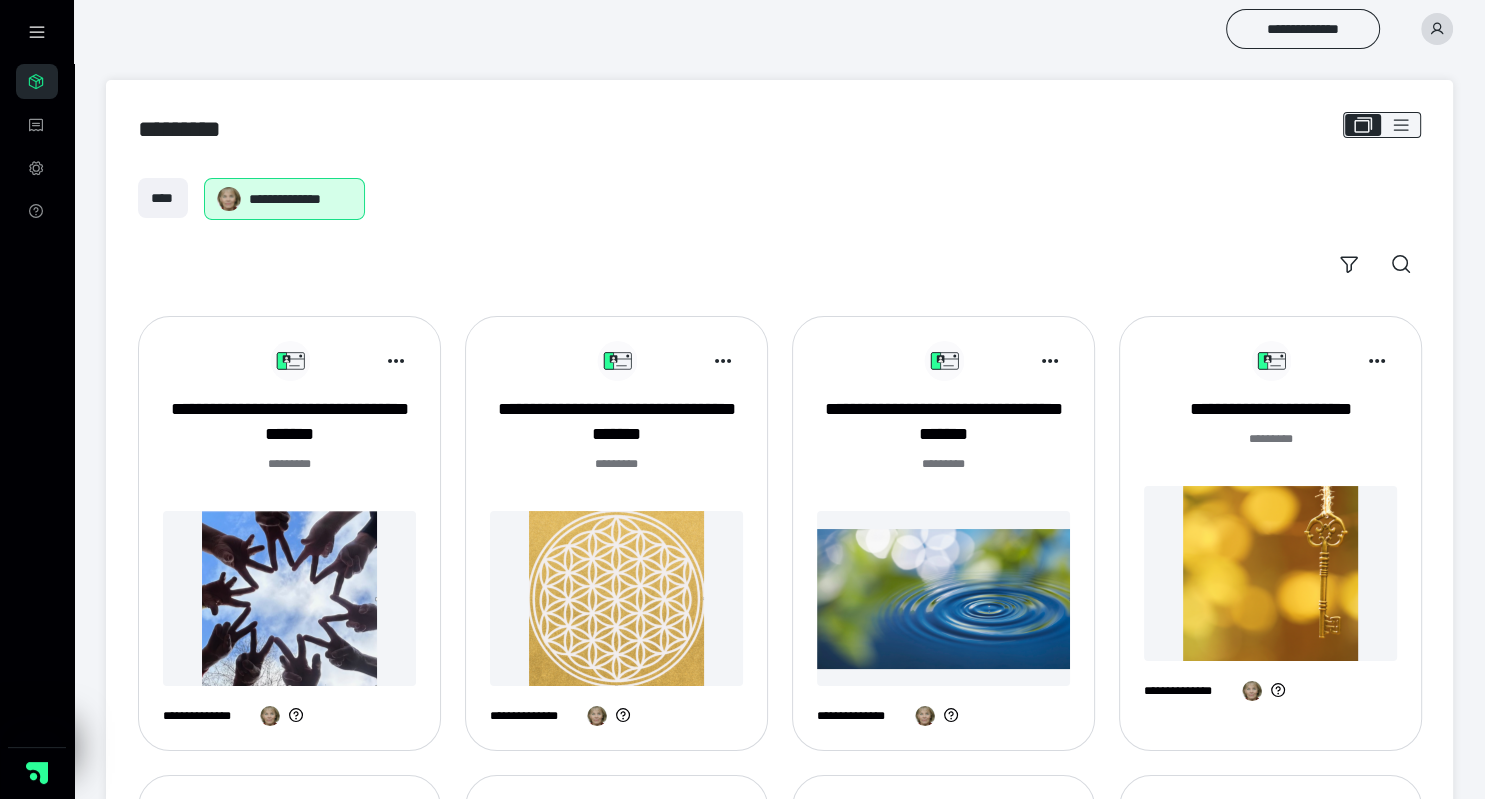 click at bounding box center (289, 598) 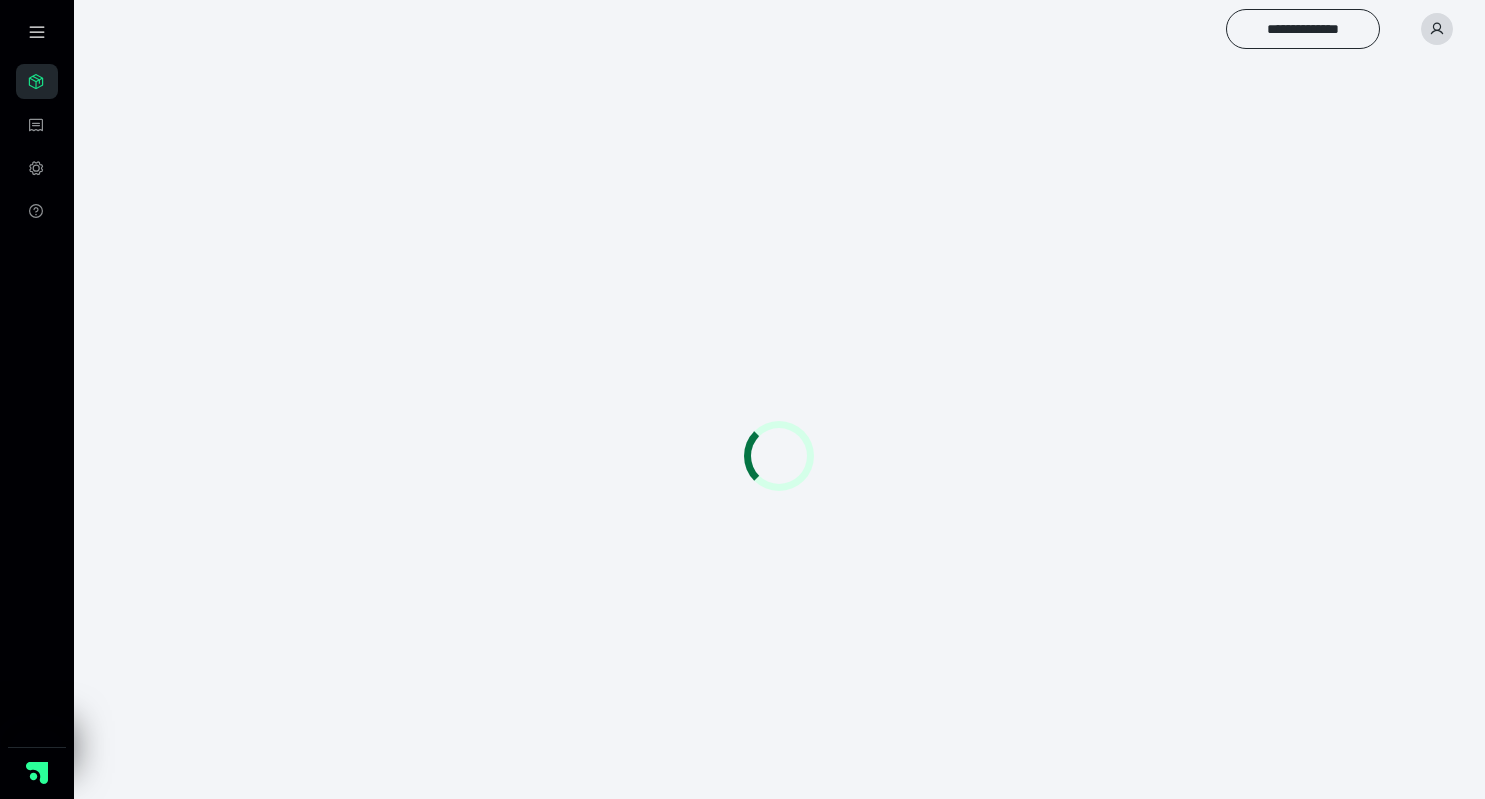 scroll, scrollTop: 0, scrollLeft: 0, axis: both 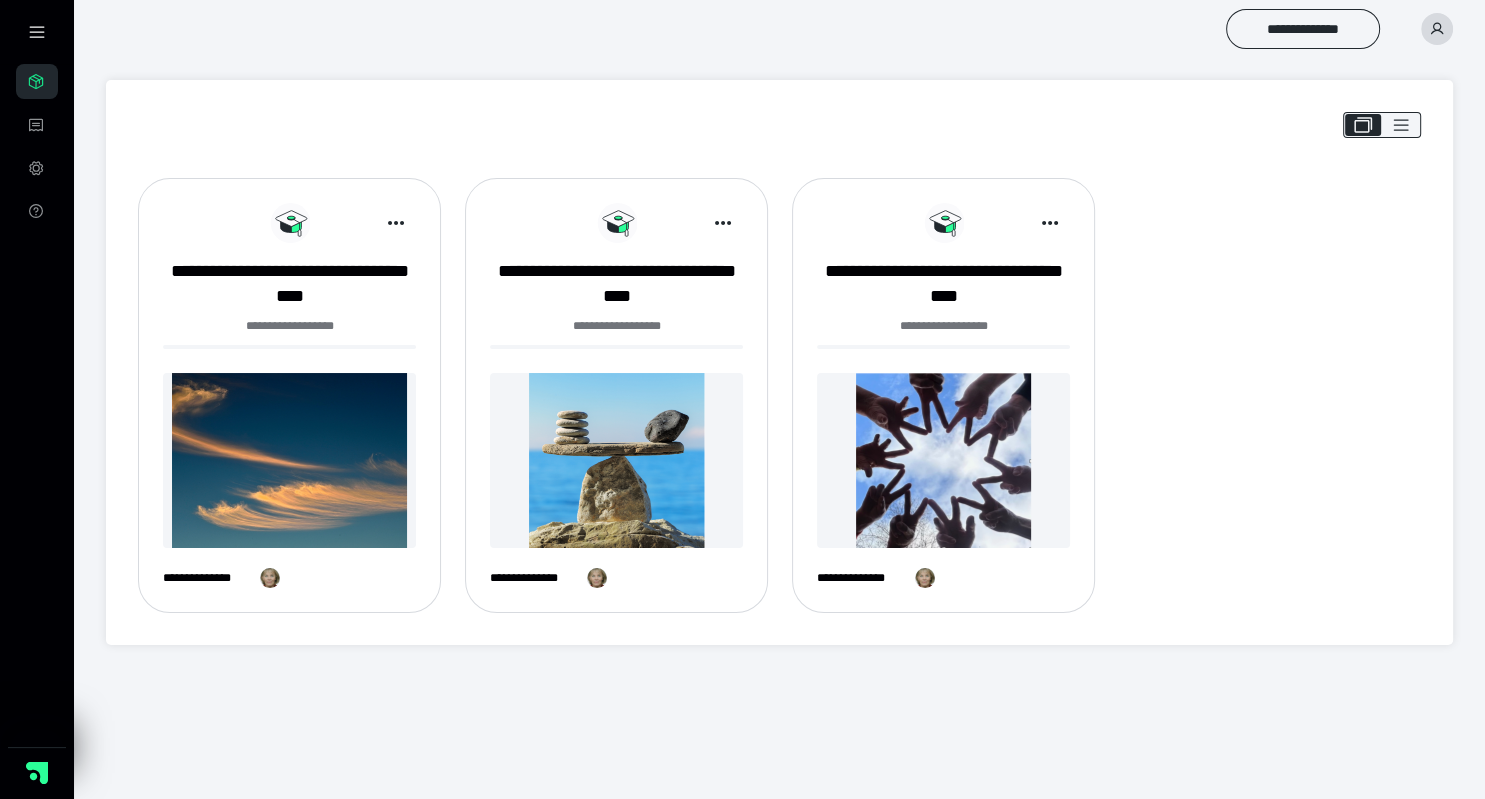 click at bounding box center (943, 460) 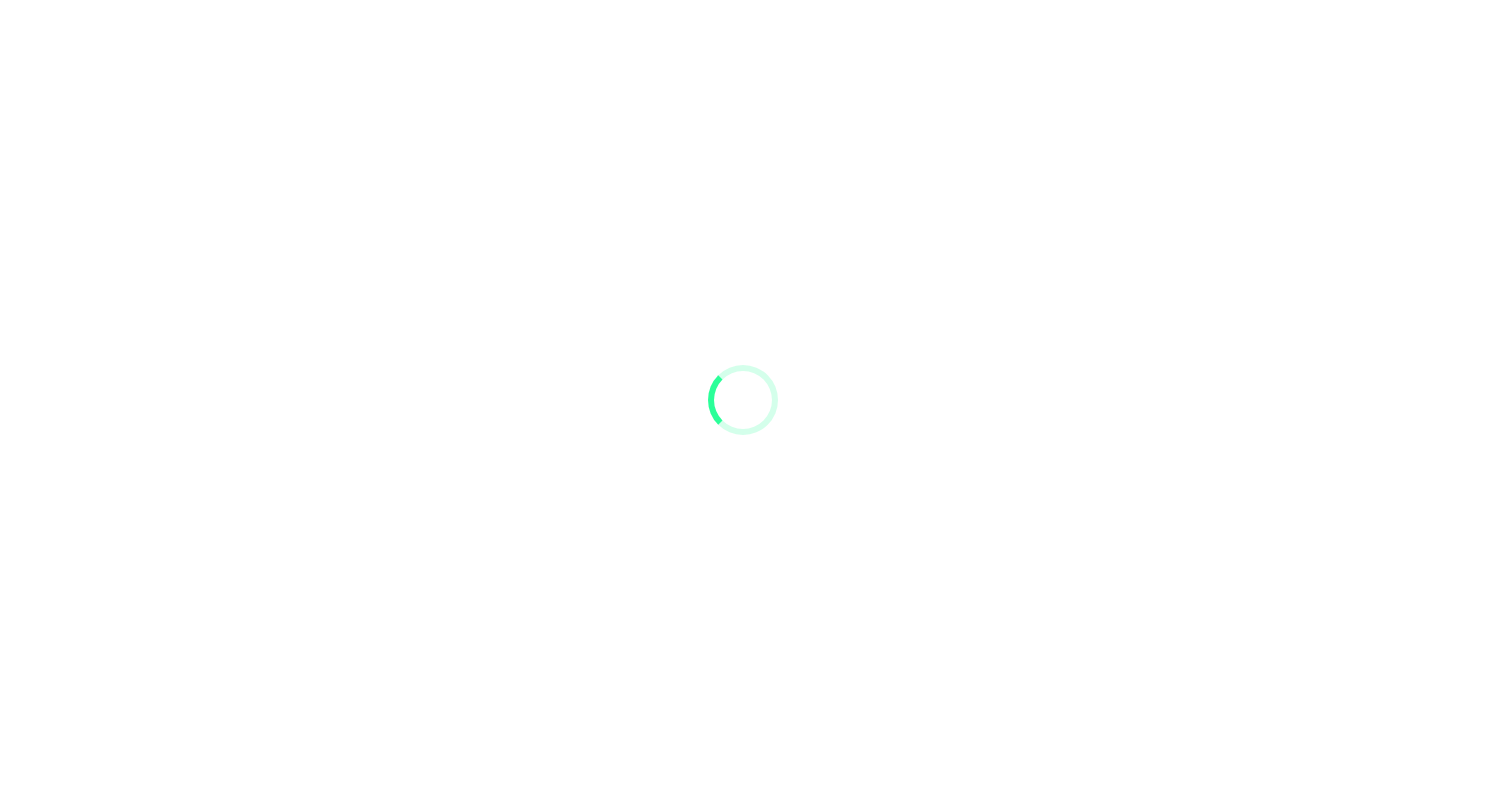 scroll, scrollTop: 0, scrollLeft: 0, axis: both 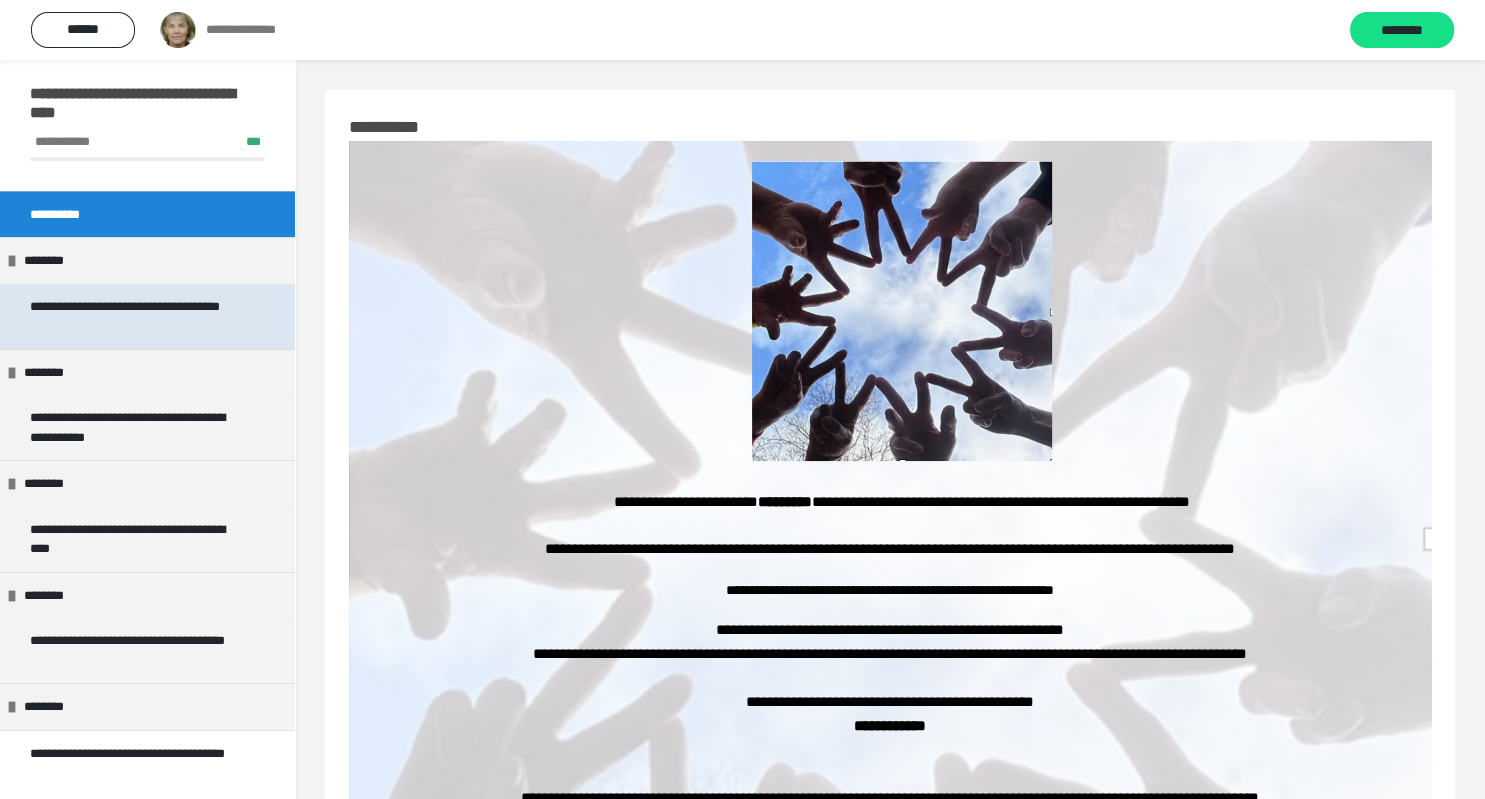 click on "**********" at bounding box center [139, 316] 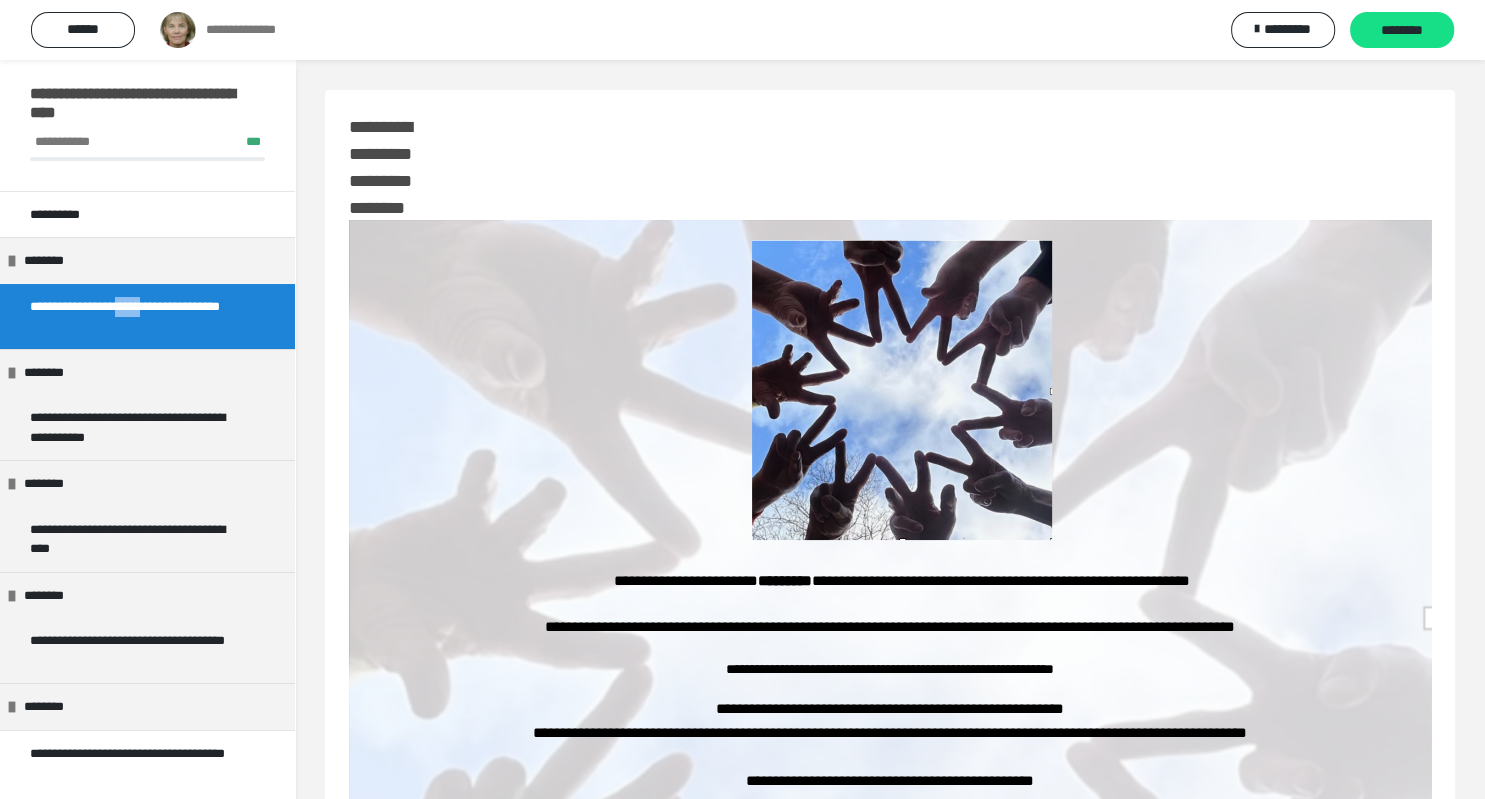 click on "**********" at bounding box center (139, 316) 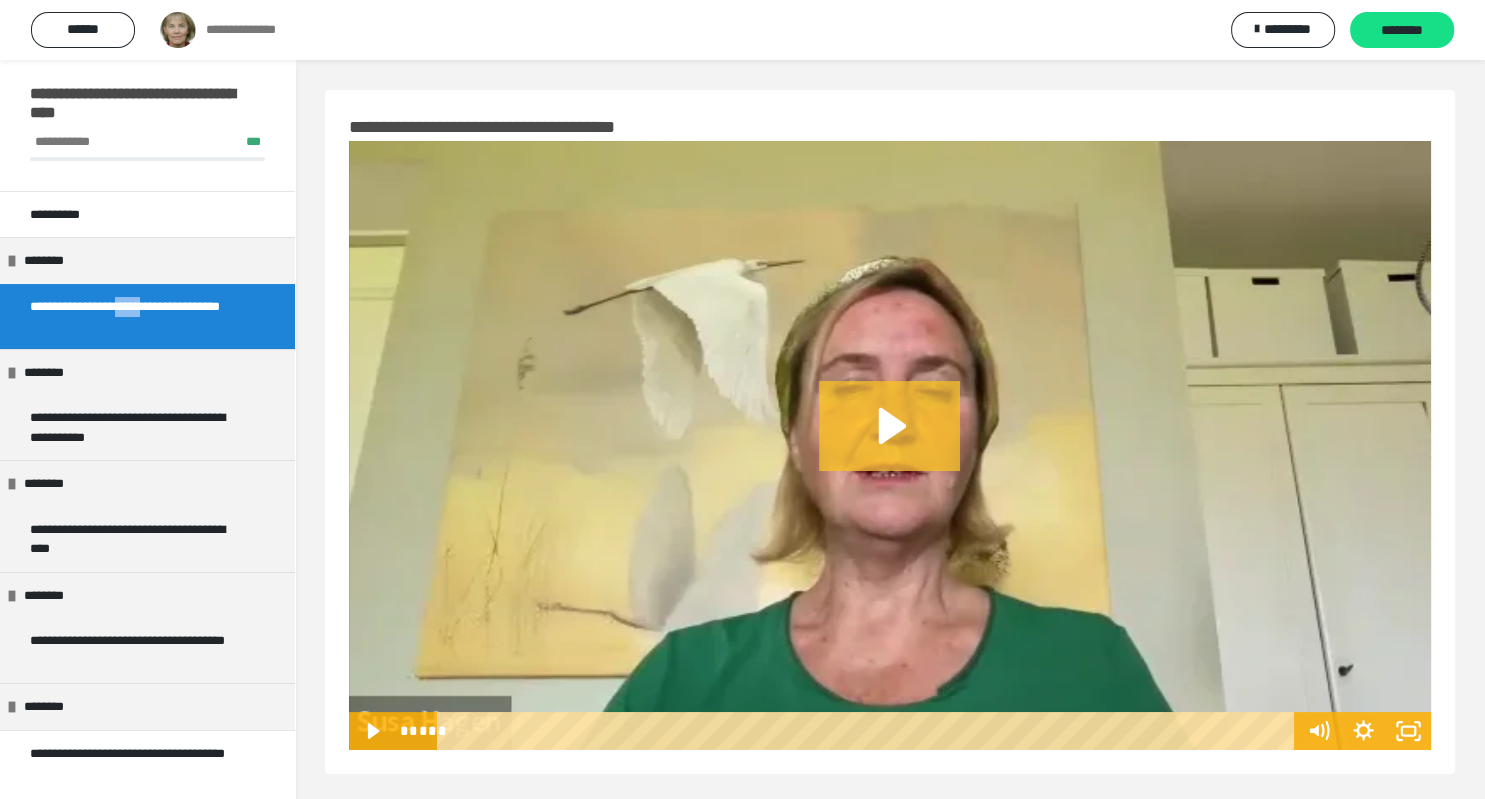 click 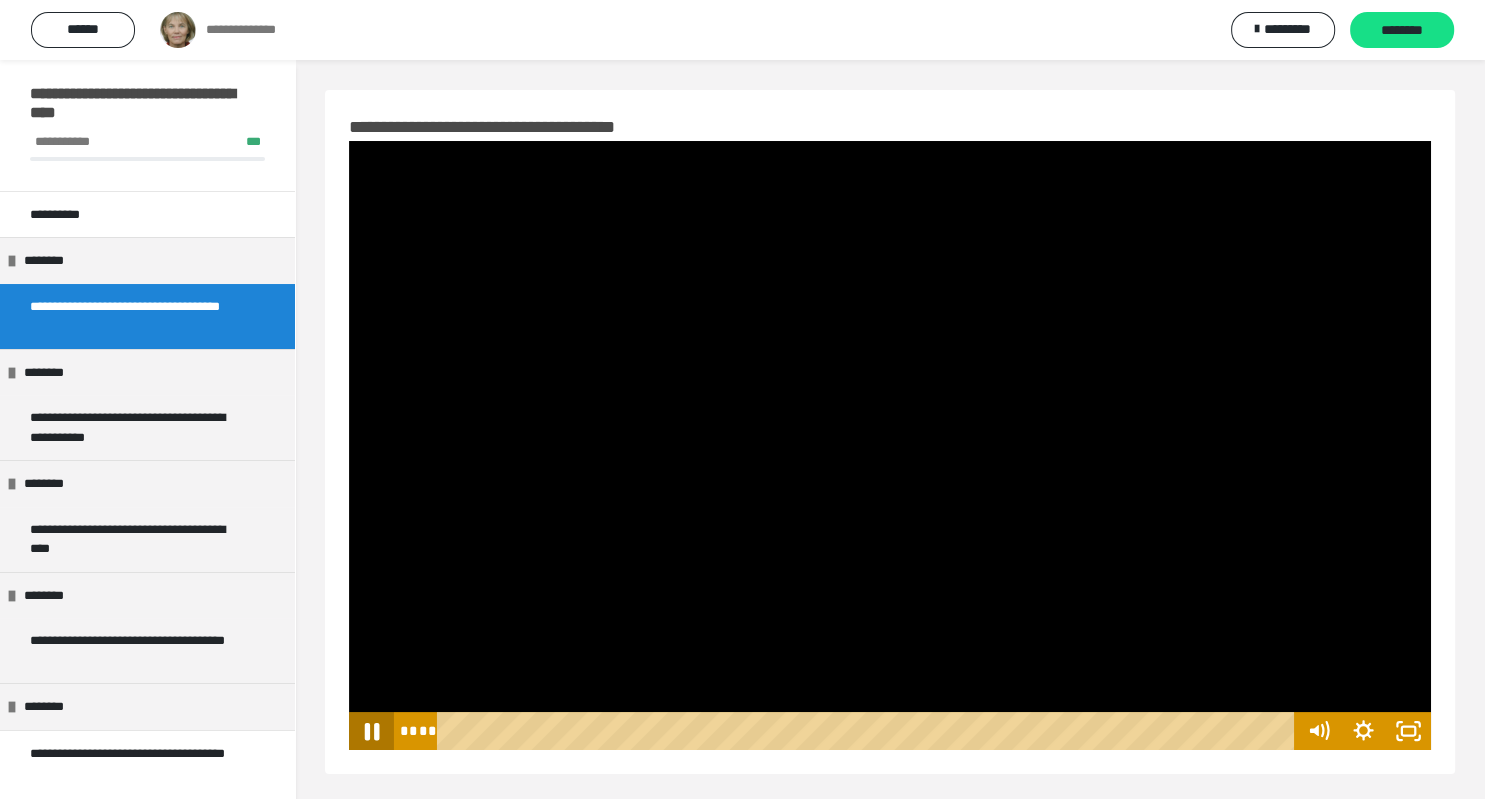 click 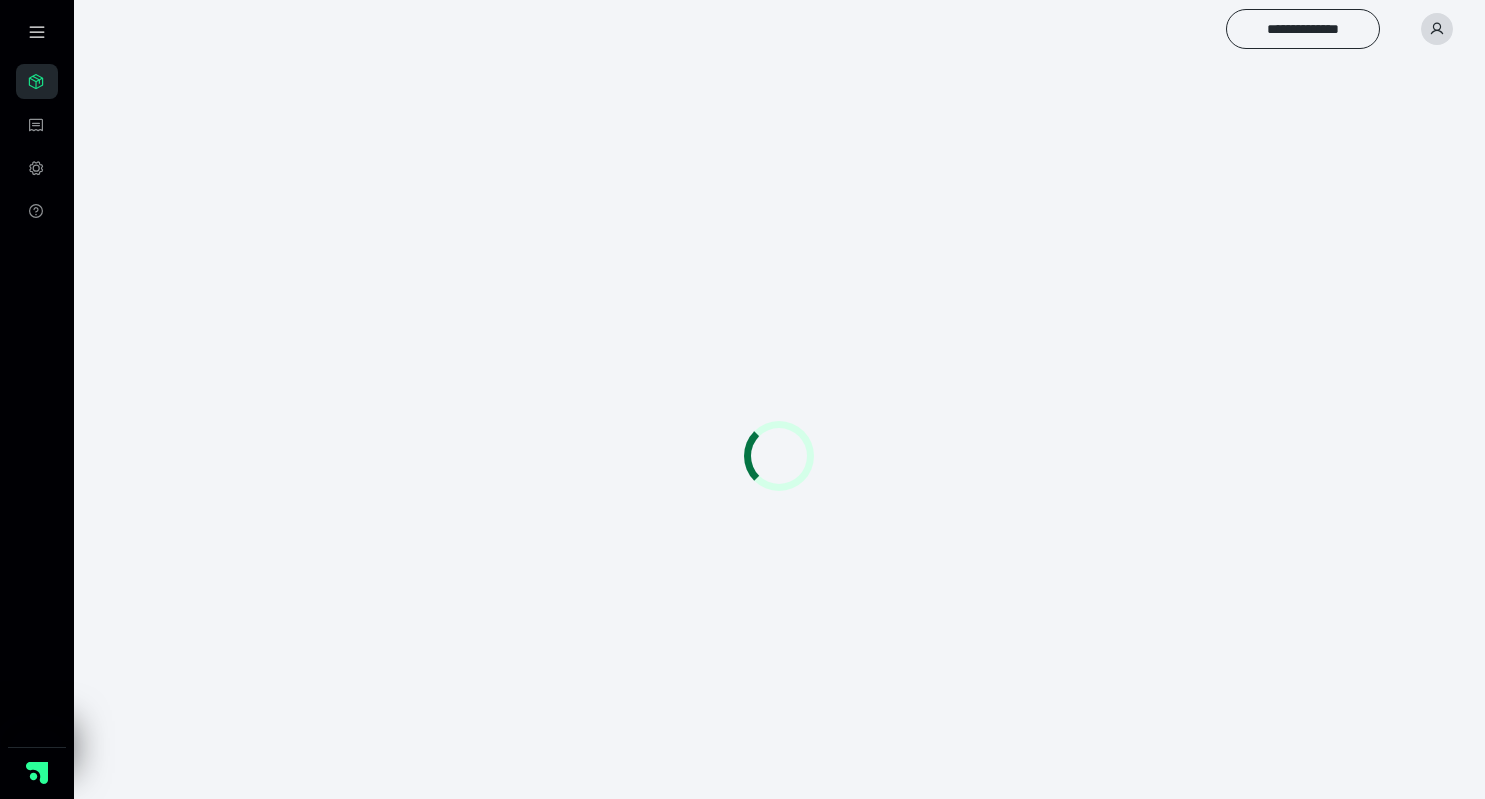 scroll, scrollTop: 0, scrollLeft: 0, axis: both 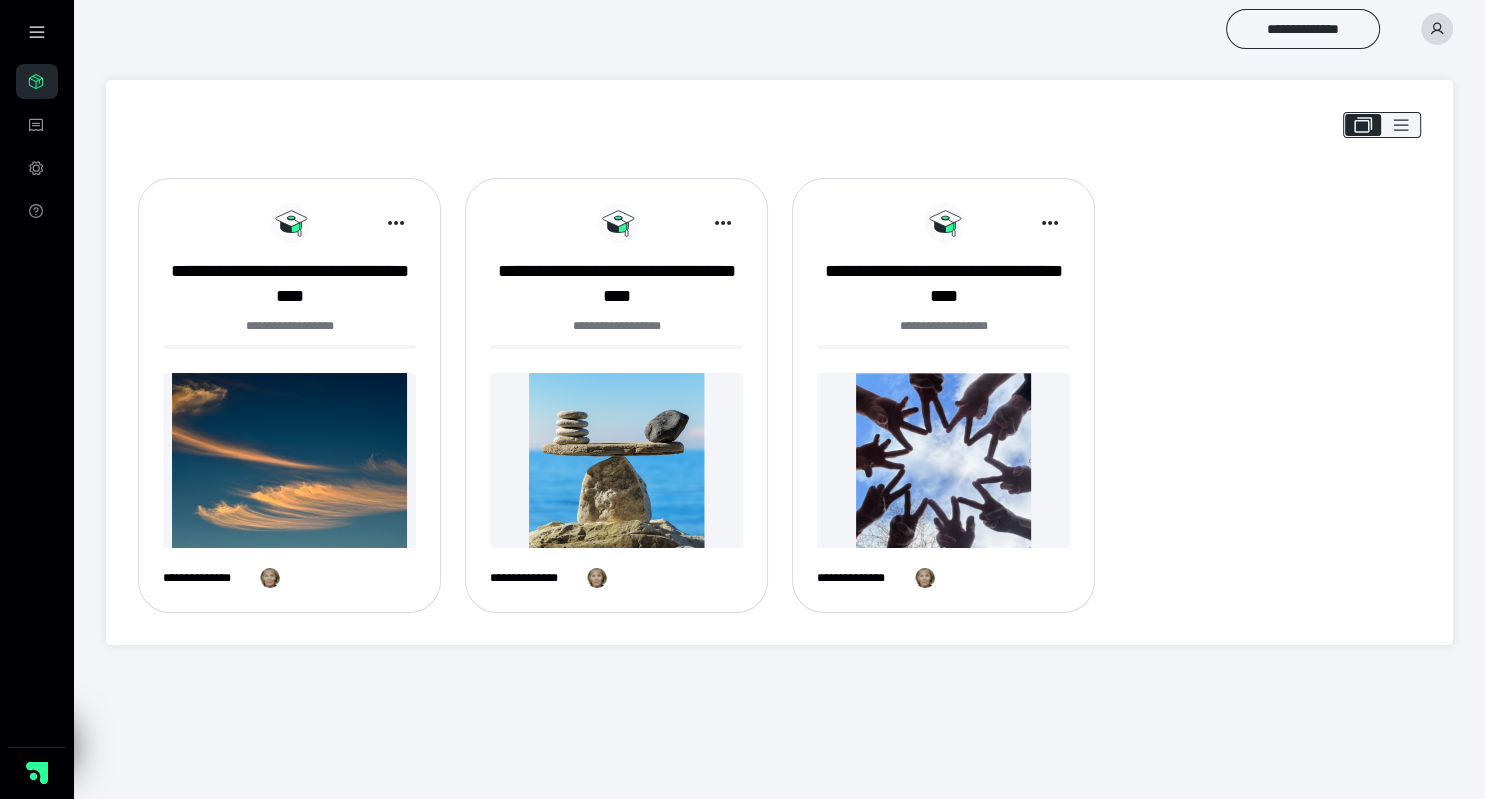 click at bounding box center (616, 460) 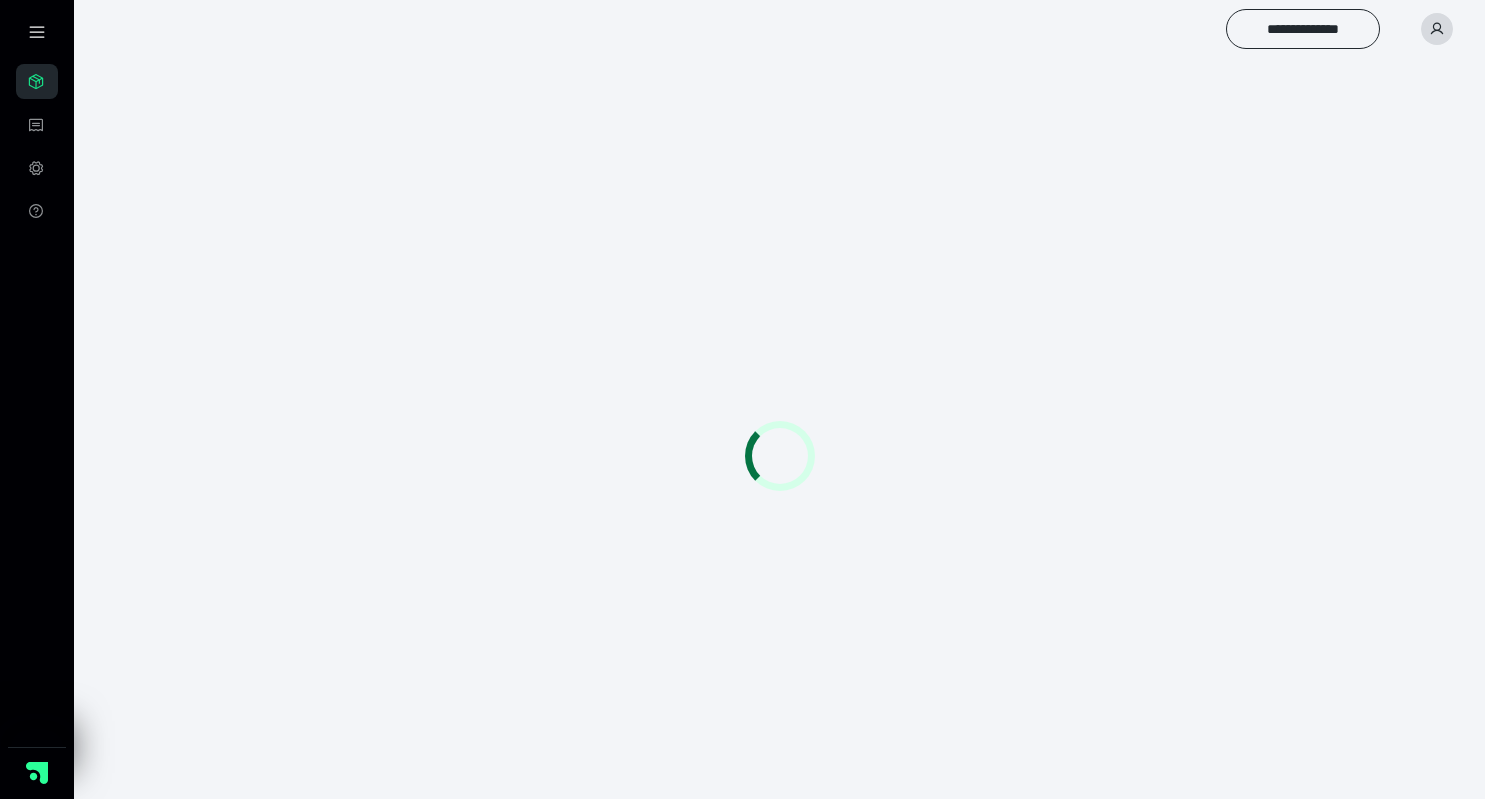 scroll, scrollTop: 0, scrollLeft: 0, axis: both 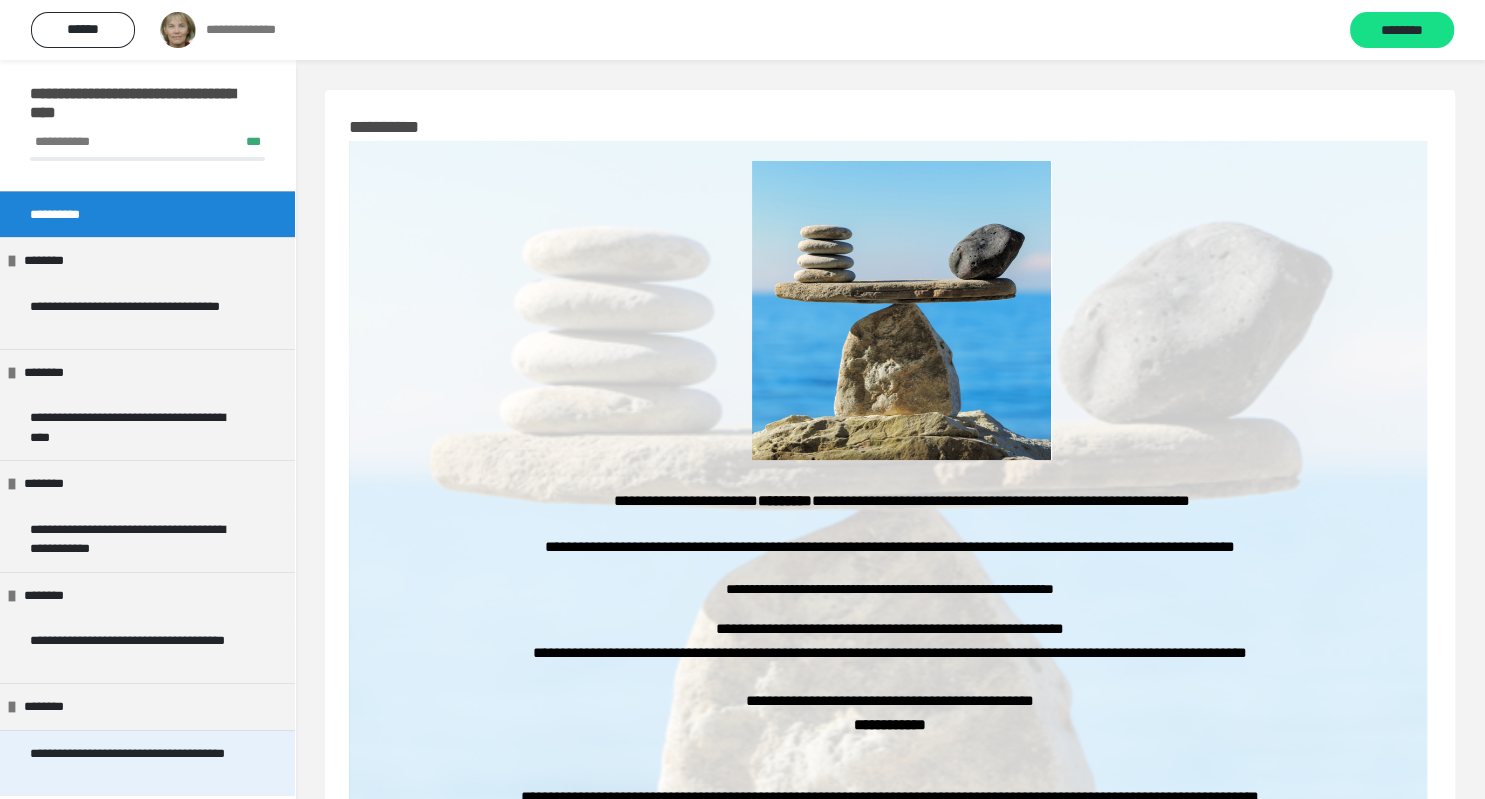click on "**********" at bounding box center [139, 763] 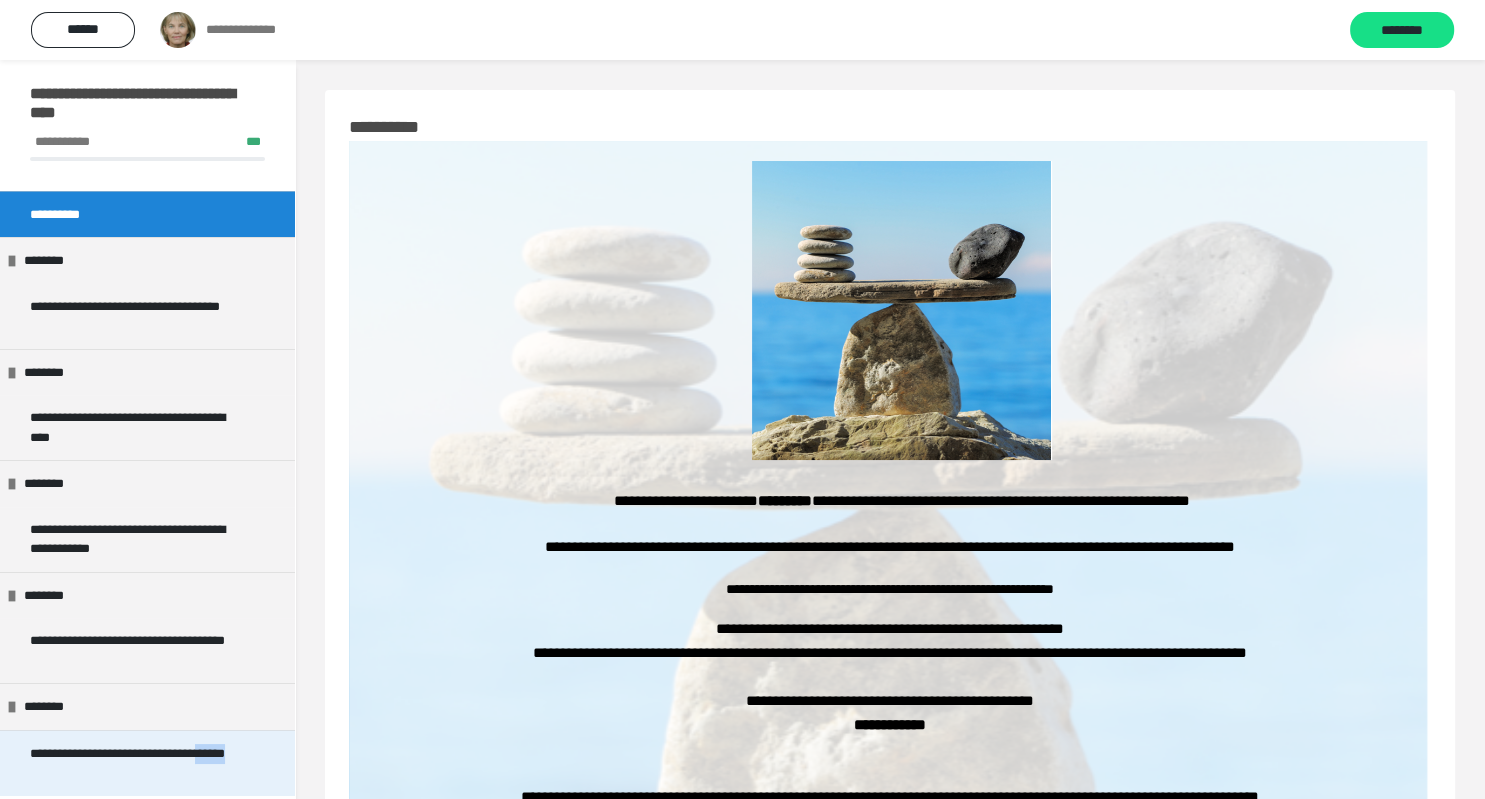click on "**********" at bounding box center (139, 763) 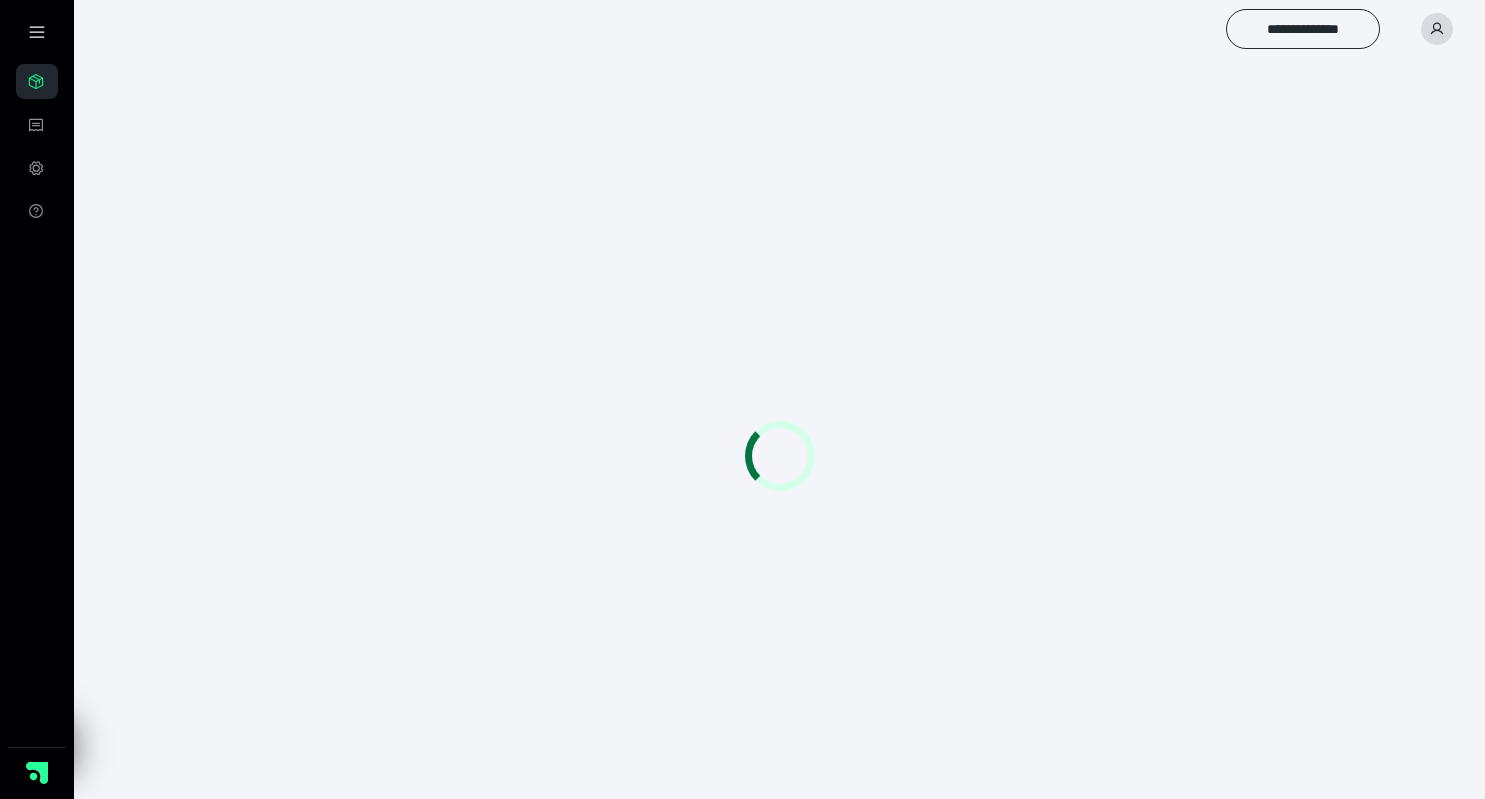 scroll, scrollTop: 0, scrollLeft: 0, axis: both 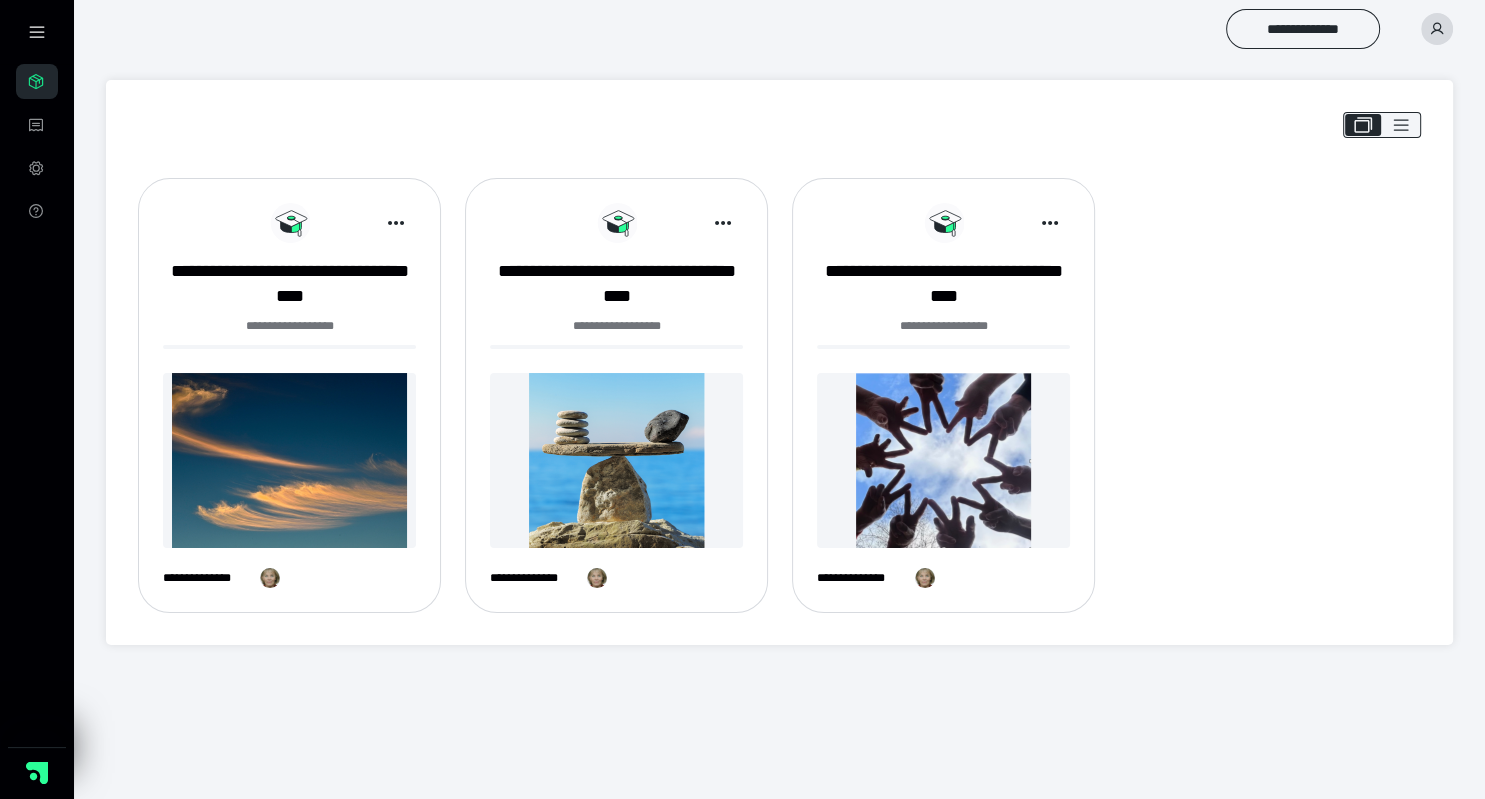 click at bounding box center [943, 460] 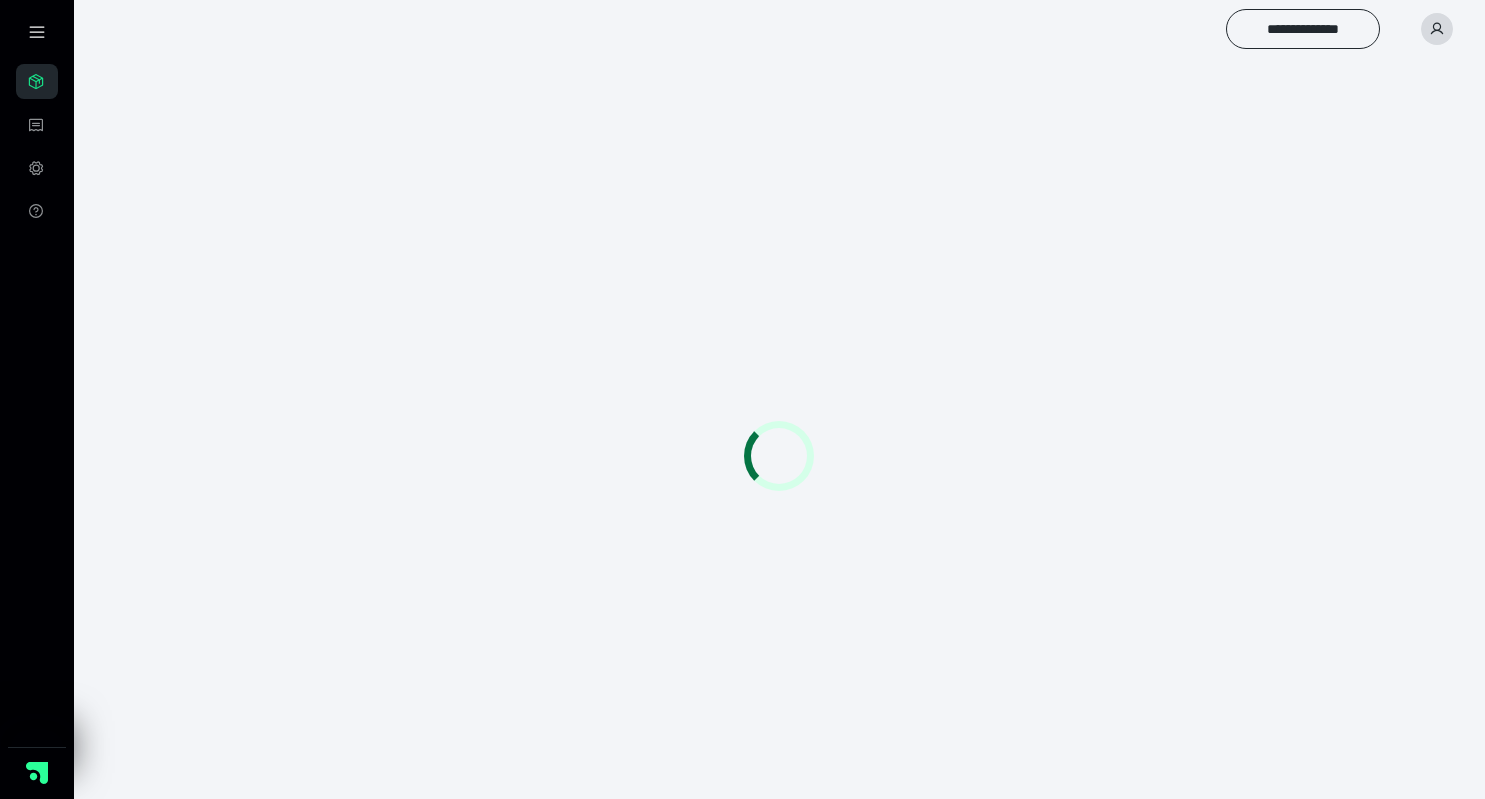 scroll, scrollTop: 0, scrollLeft: 0, axis: both 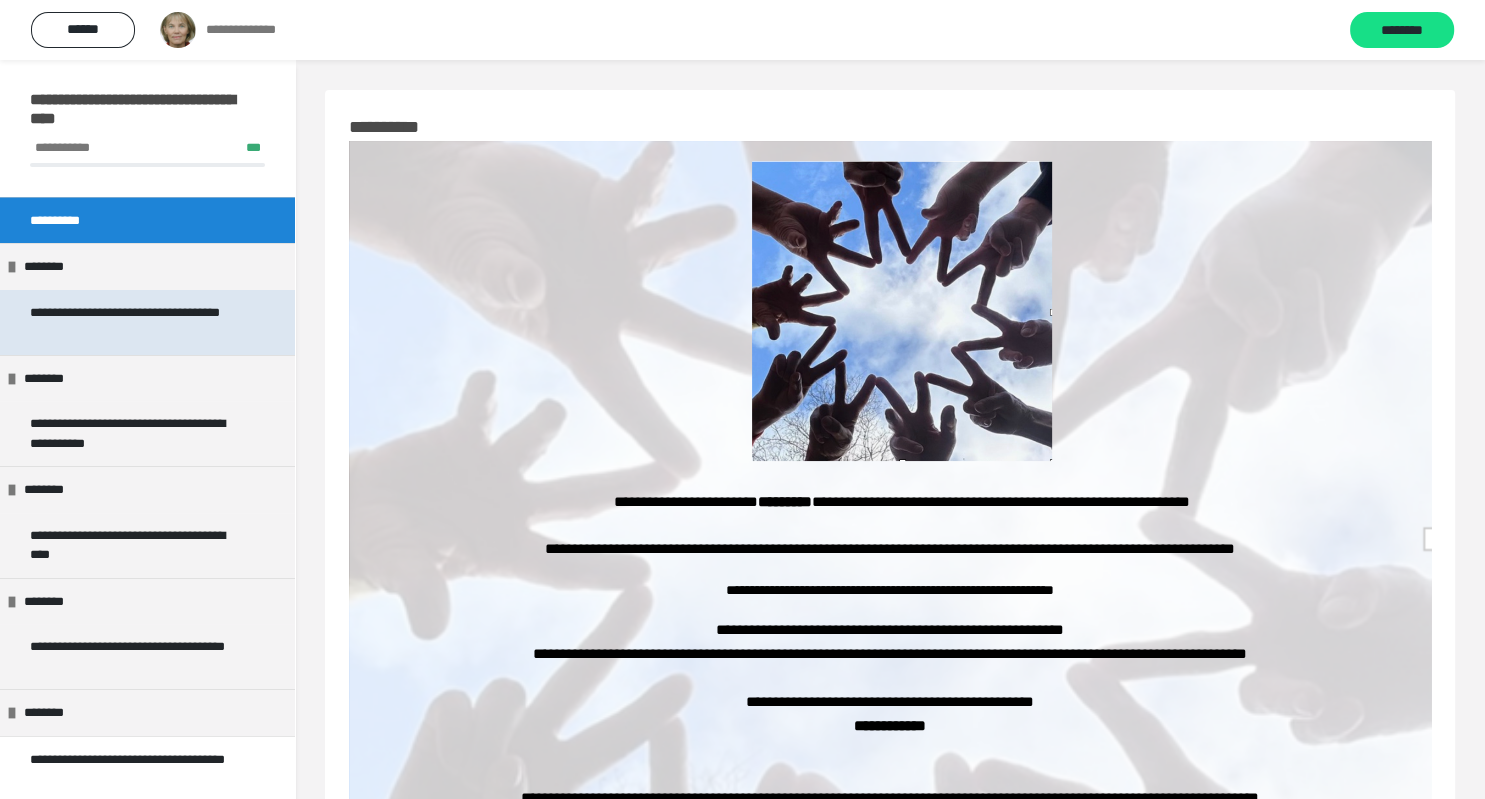 click on "**********" at bounding box center [147, 322] 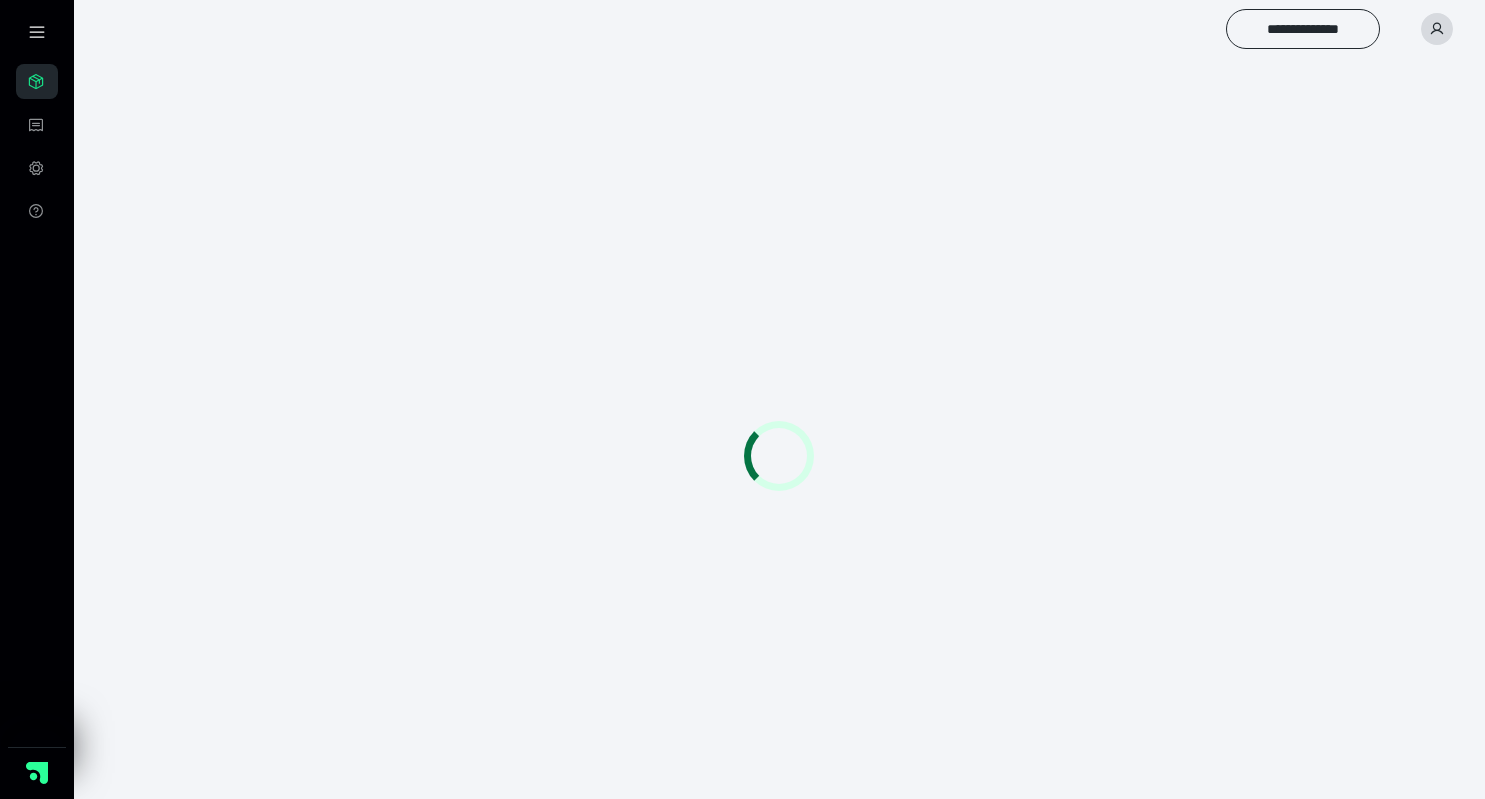 scroll, scrollTop: 0, scrollLeft: 0, axis: both 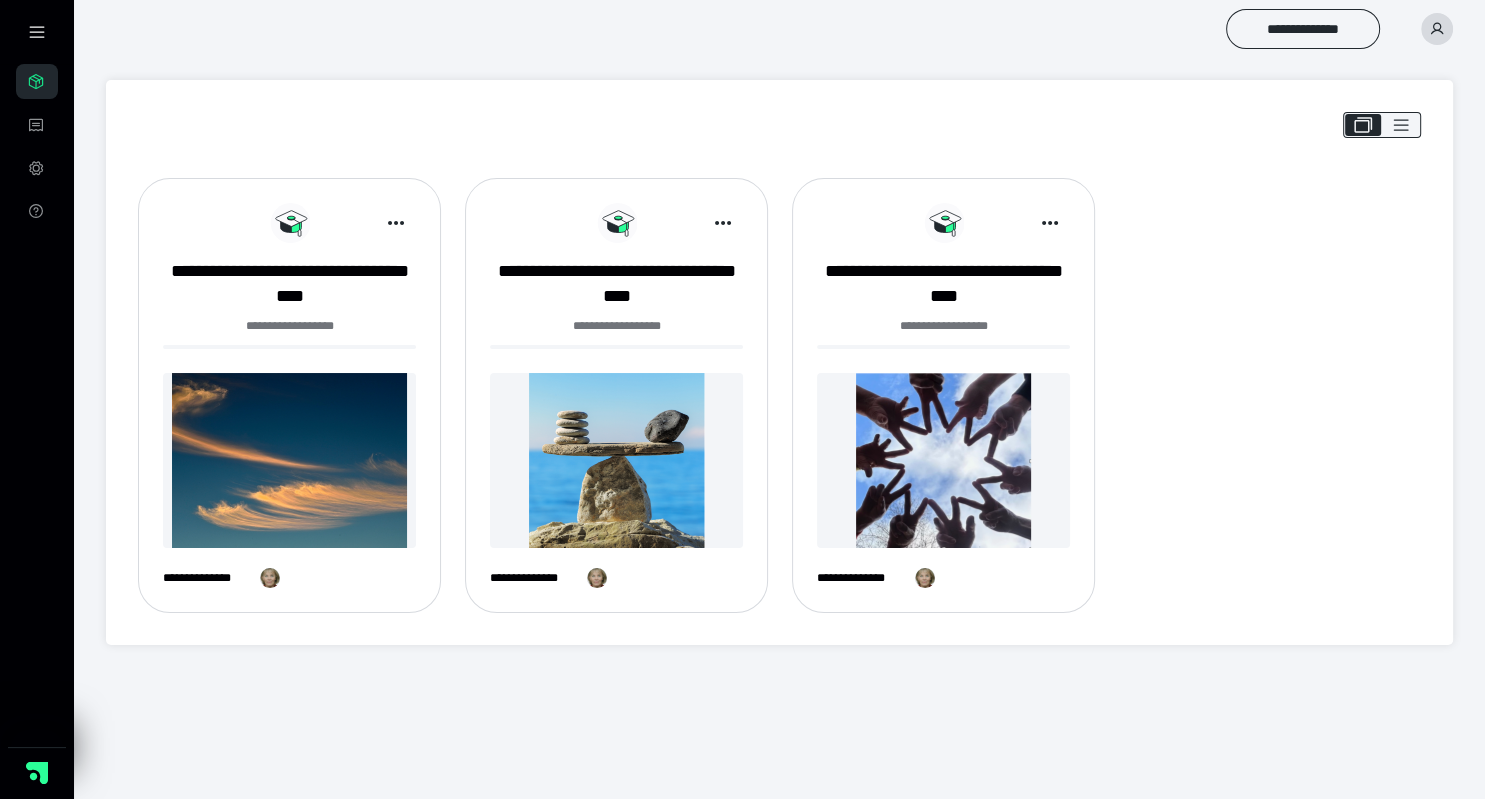 click at bounding box center [616, 460] 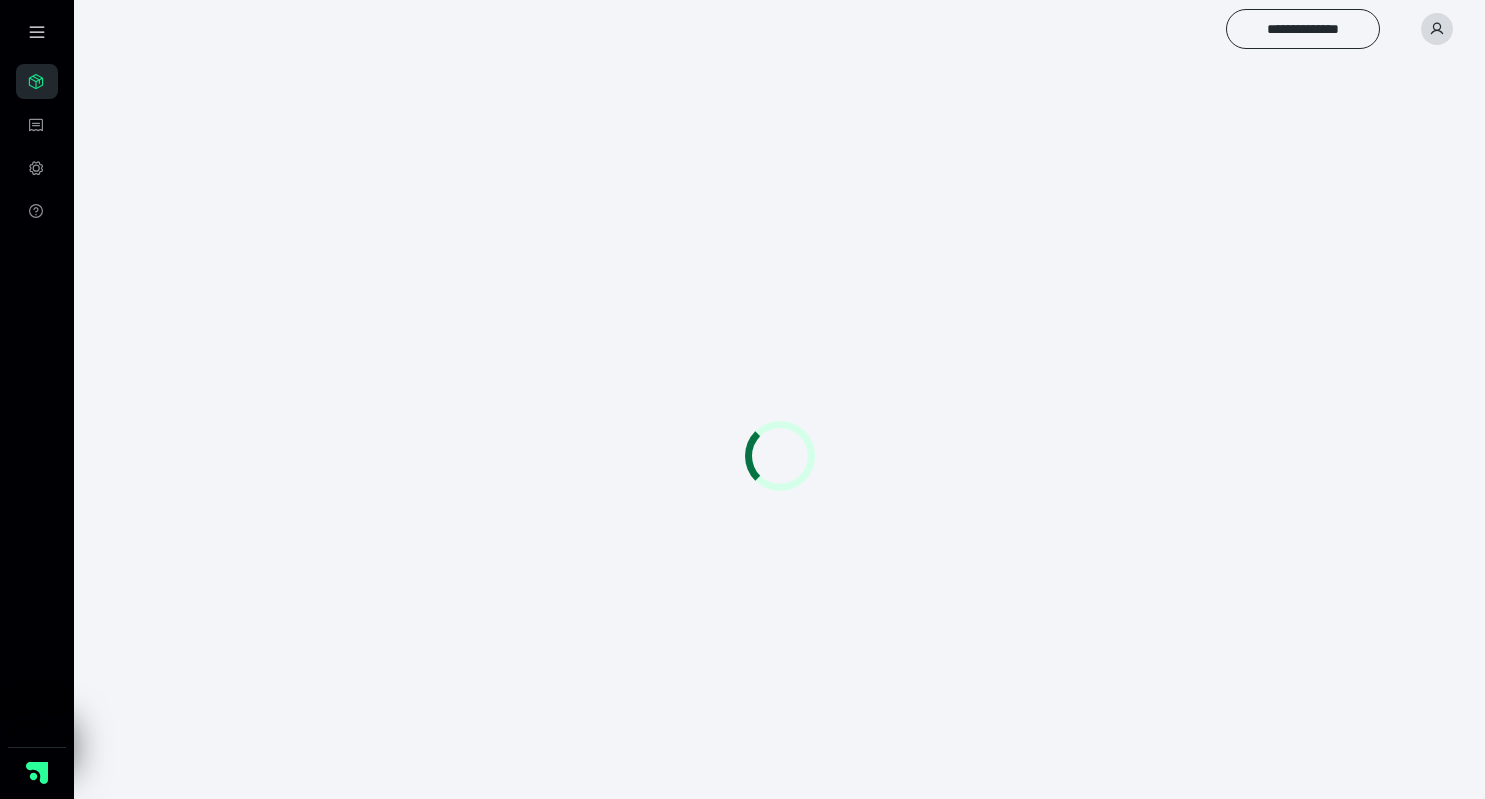 scroll, scrollTop: 0, scrollLeft: 0, axis: both 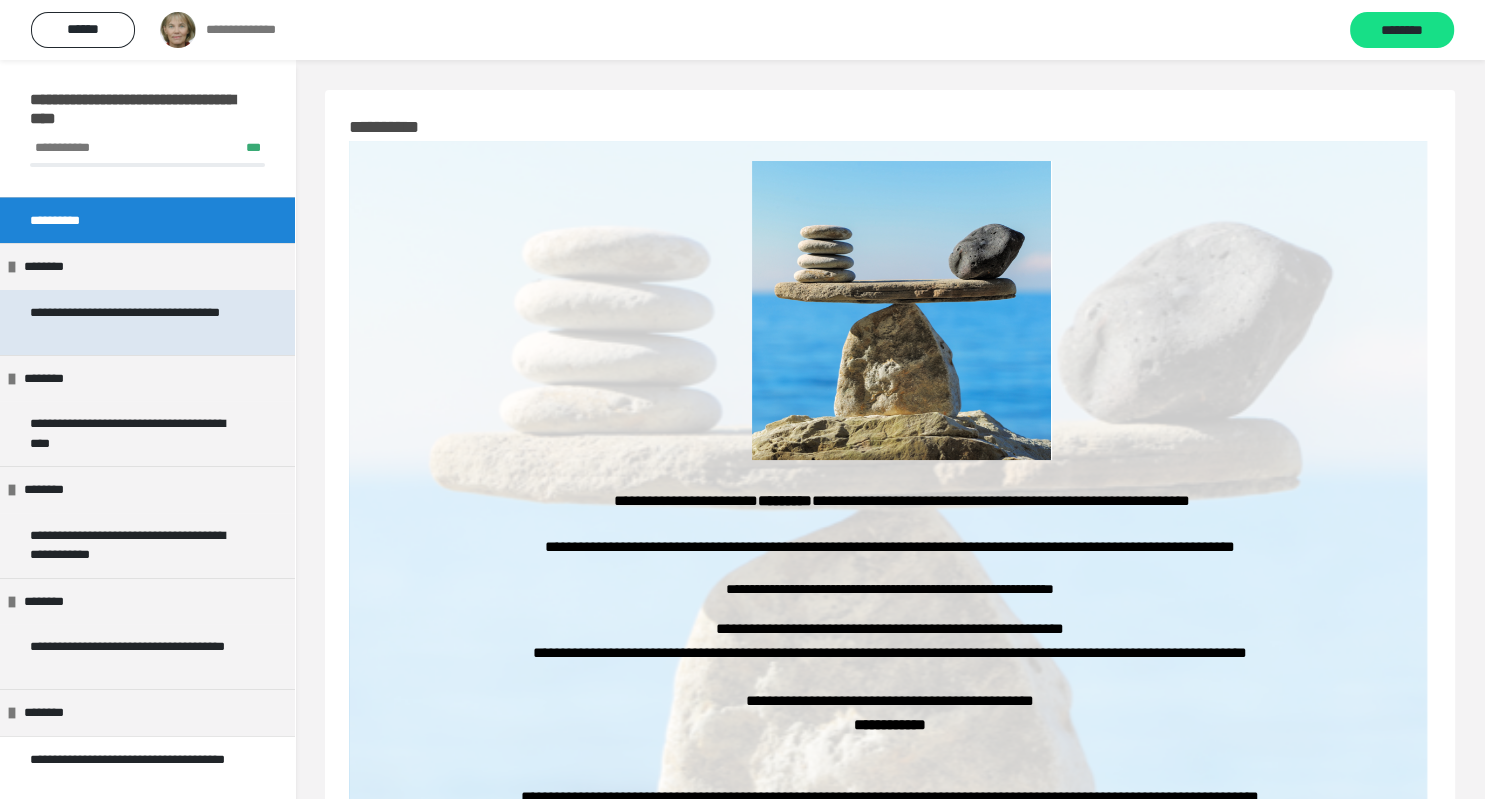 click on "**********" at bounding box center [139, 322] 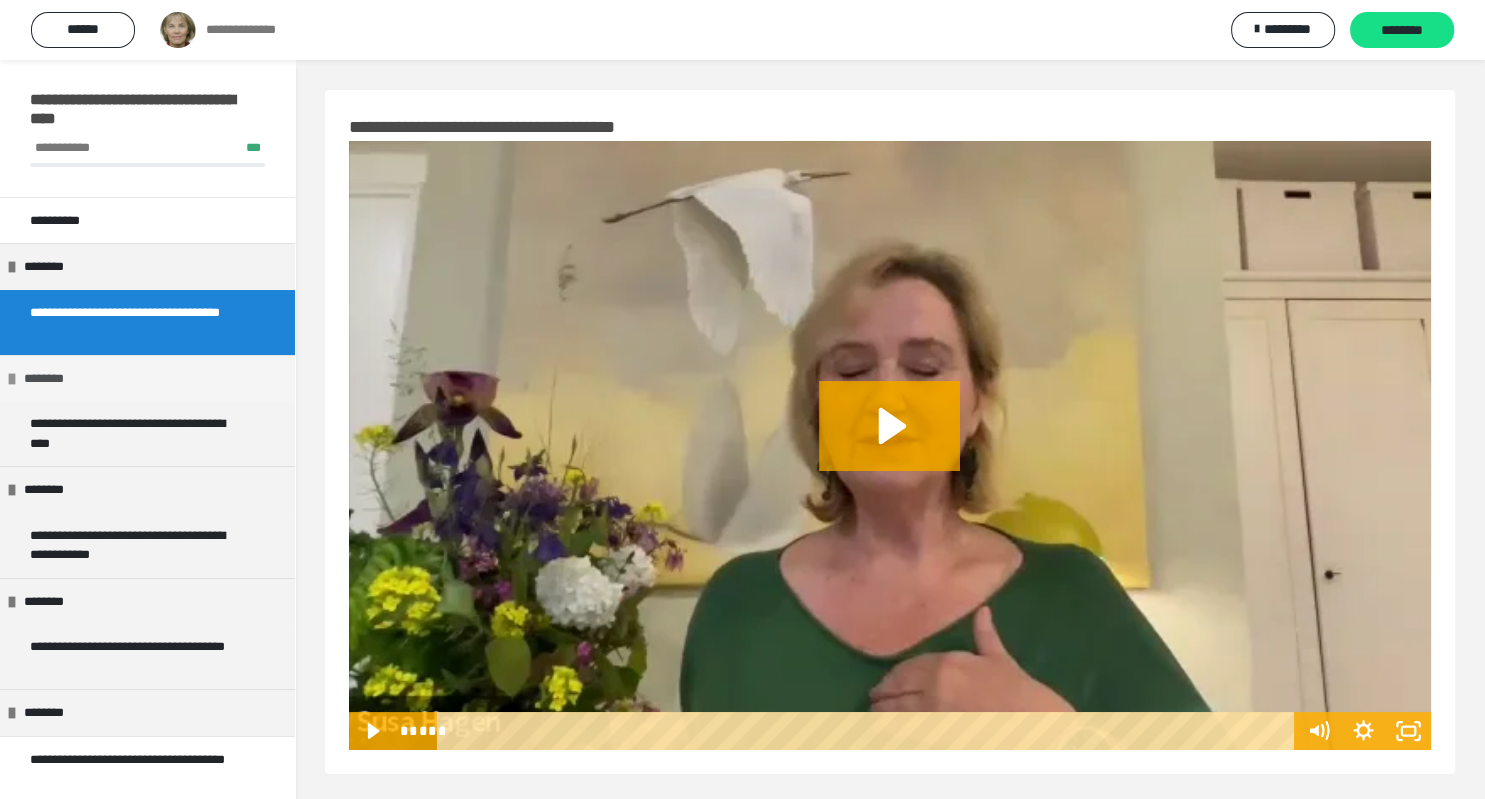 click on "********" at bounding box center [147, 378] 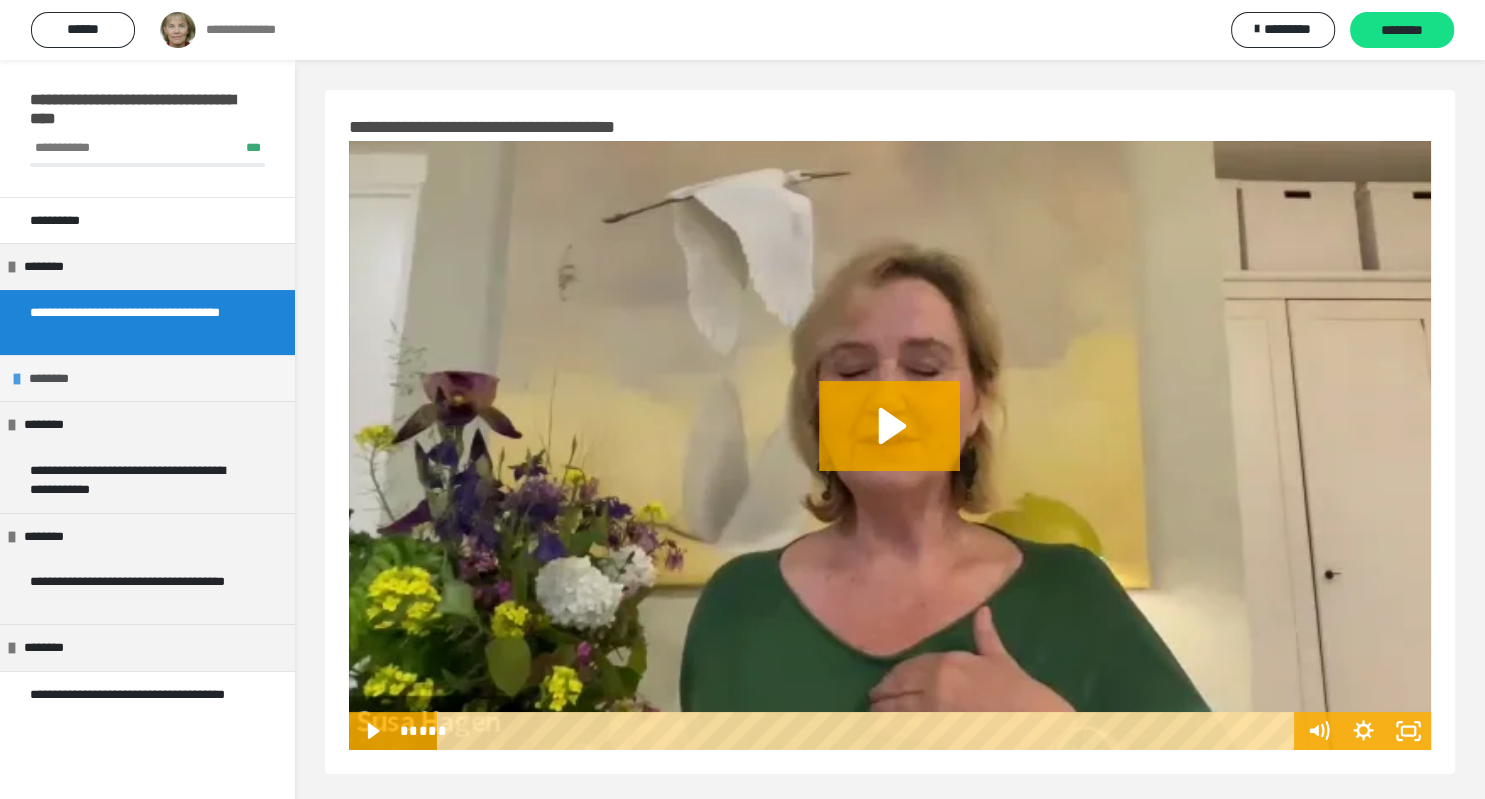 click on "********" at bounding box center (147, 378) 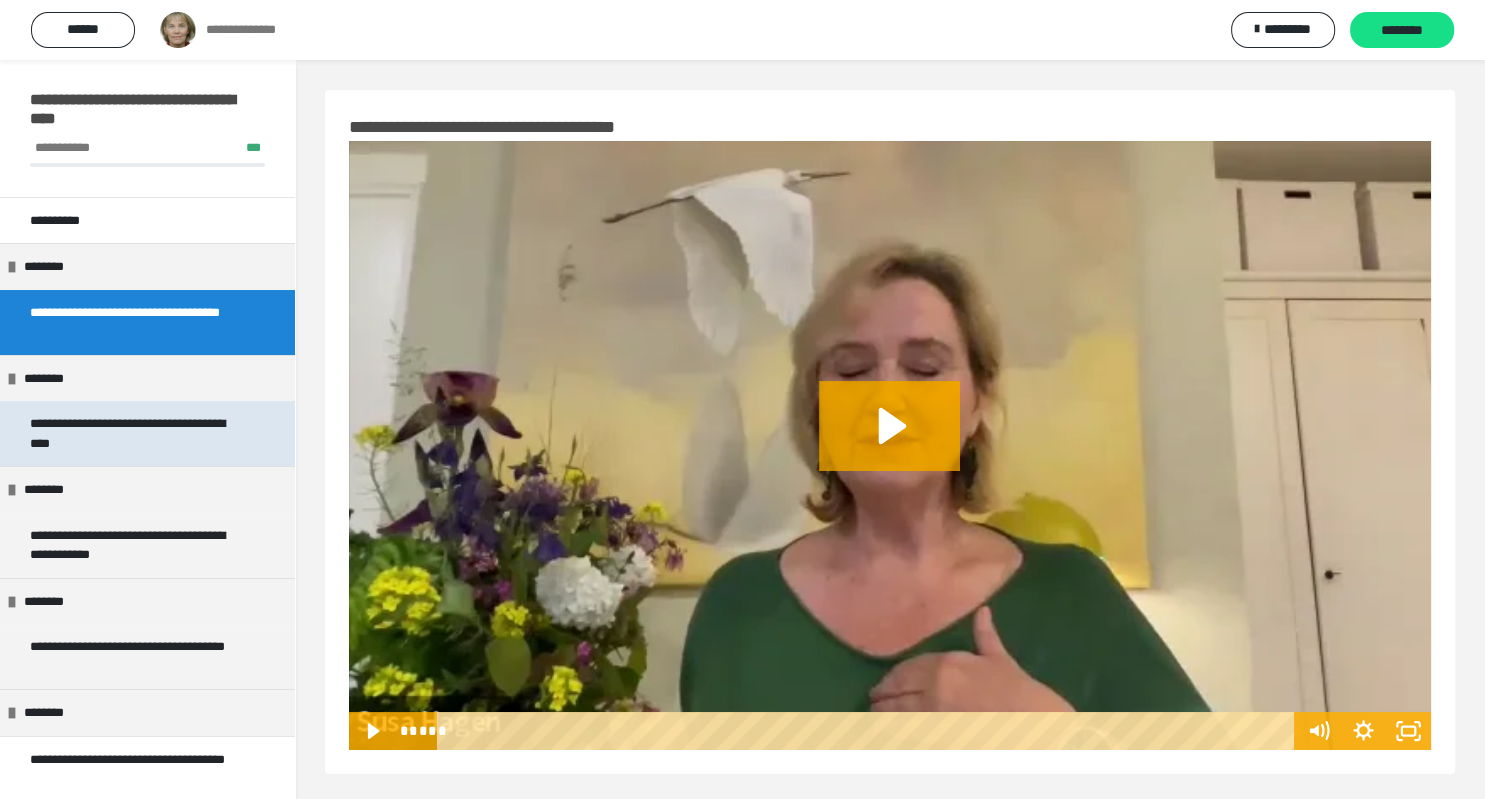 click on "**********" at bounding box center (139, 433) 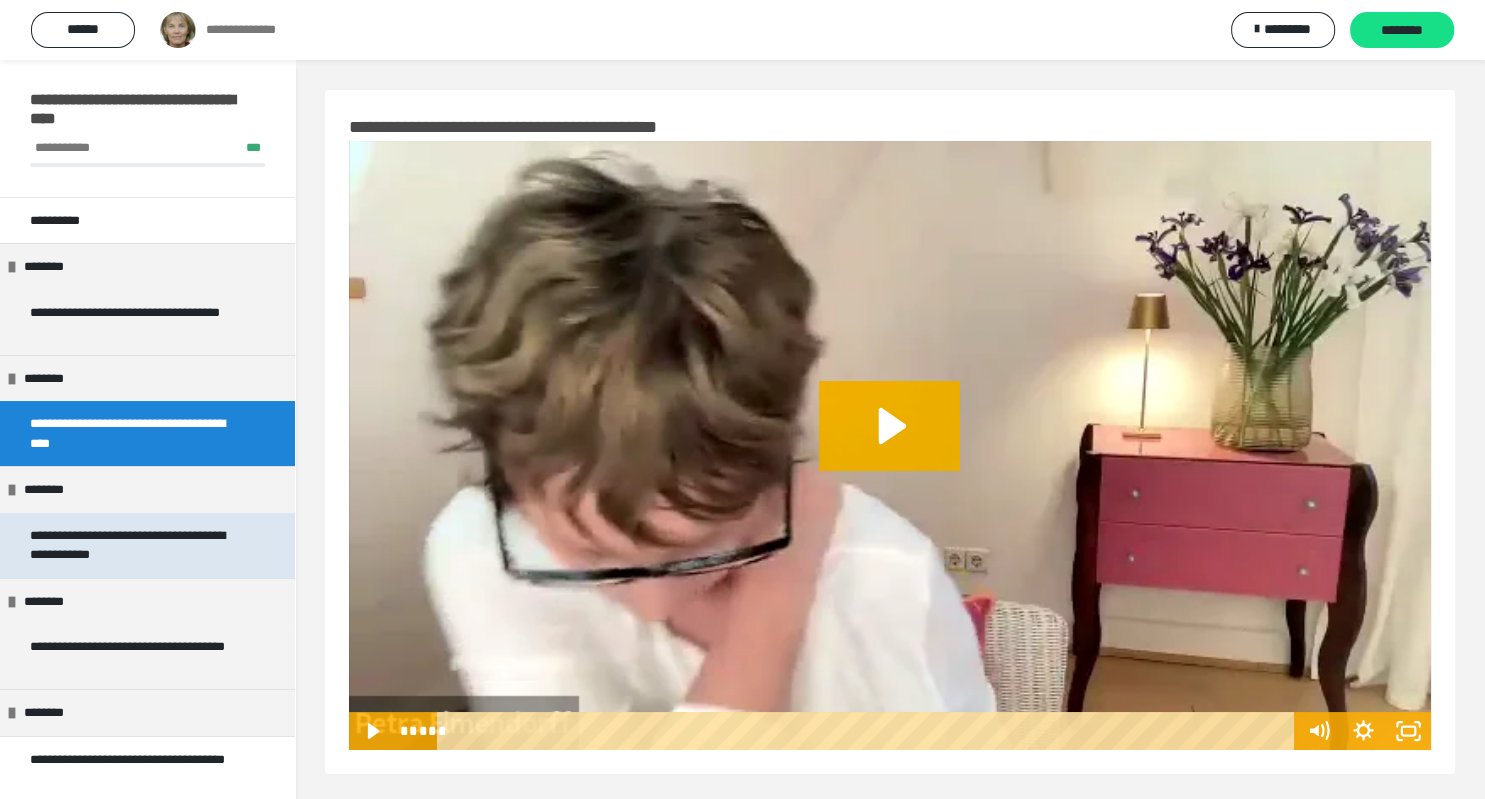 click on "**********" at bounding box center [139, 545] 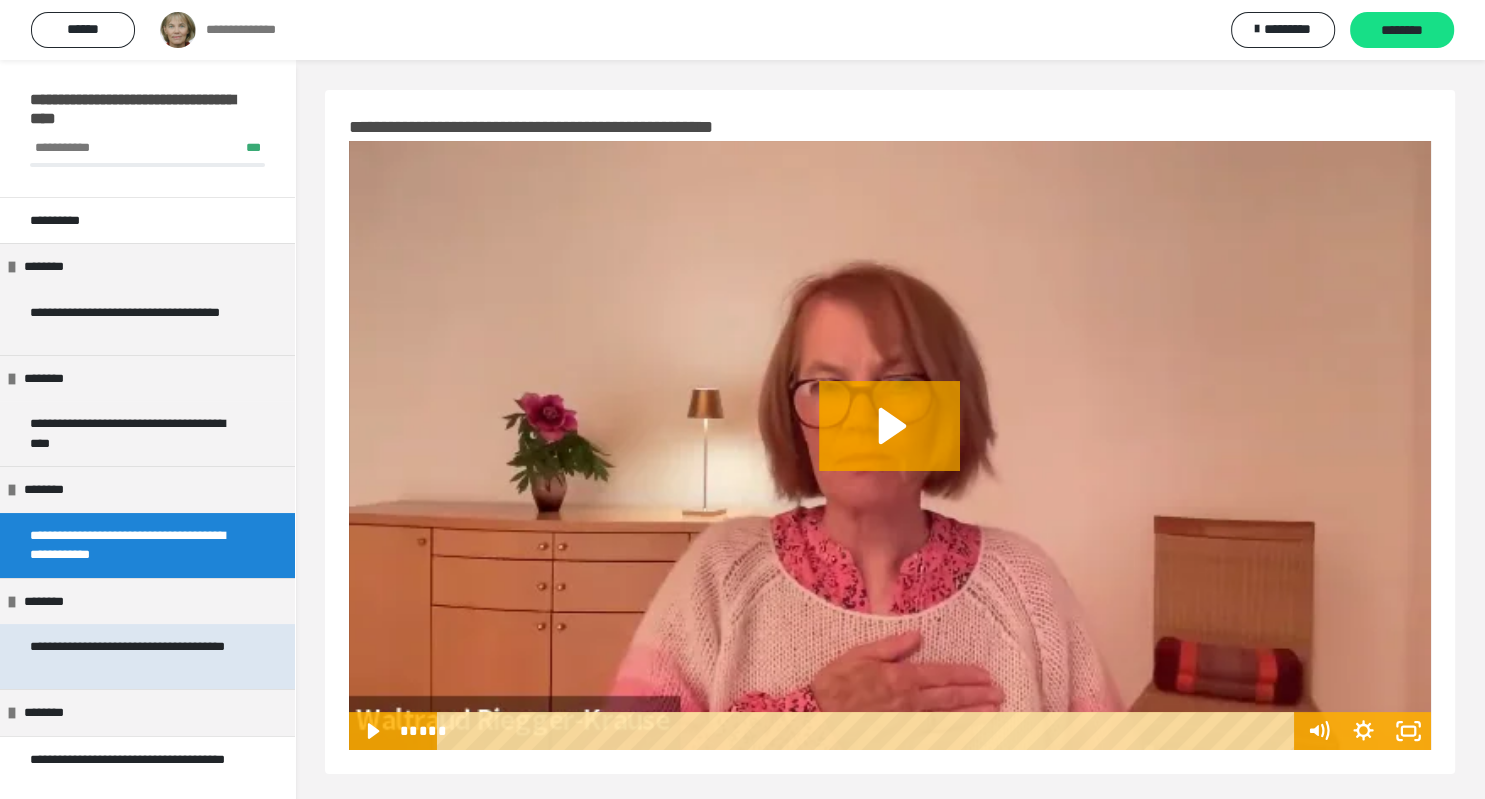 click on "**********" at bounding box center (139, 656) 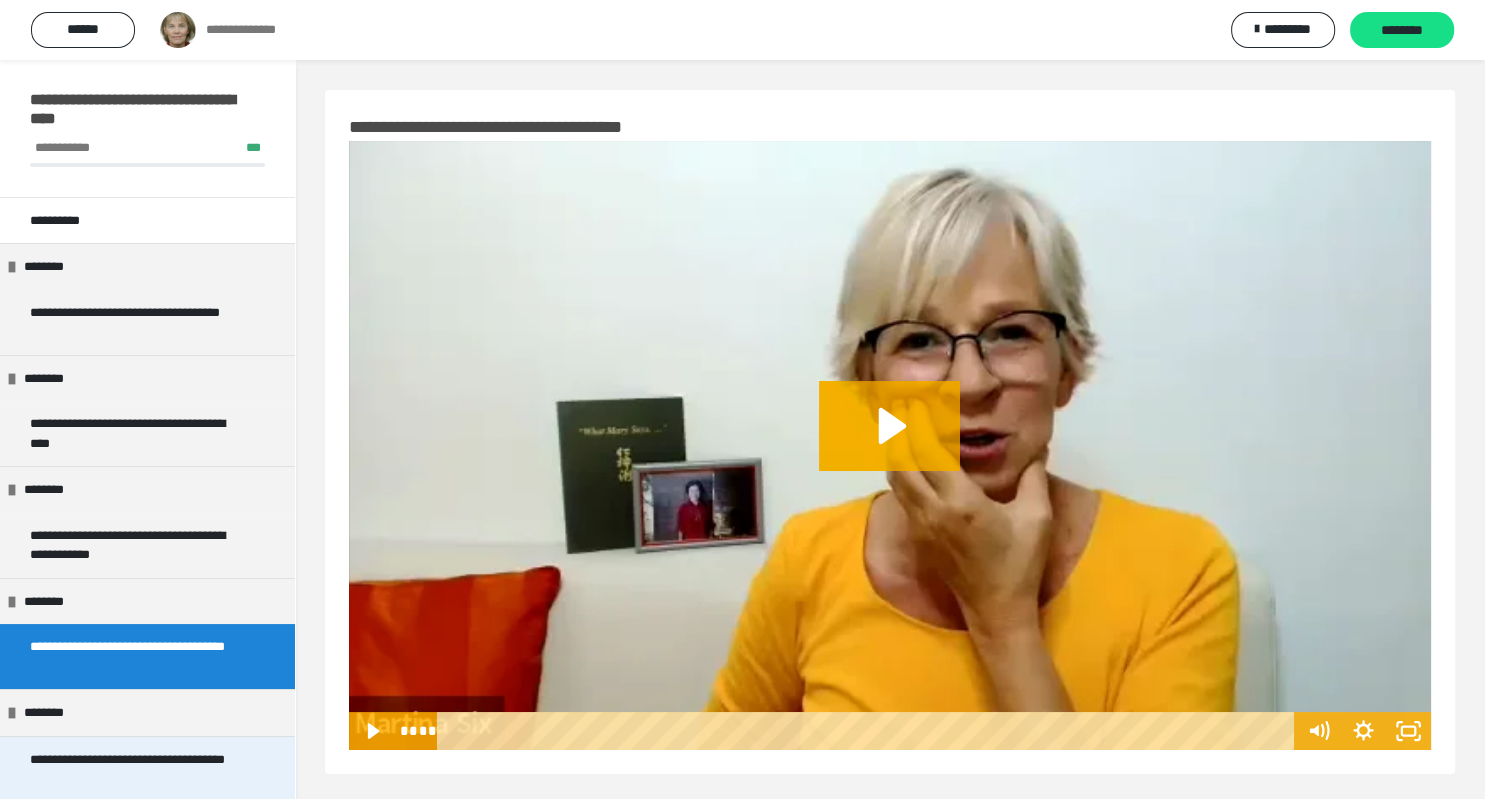 click on "**********" at bounding box center (139, 769) 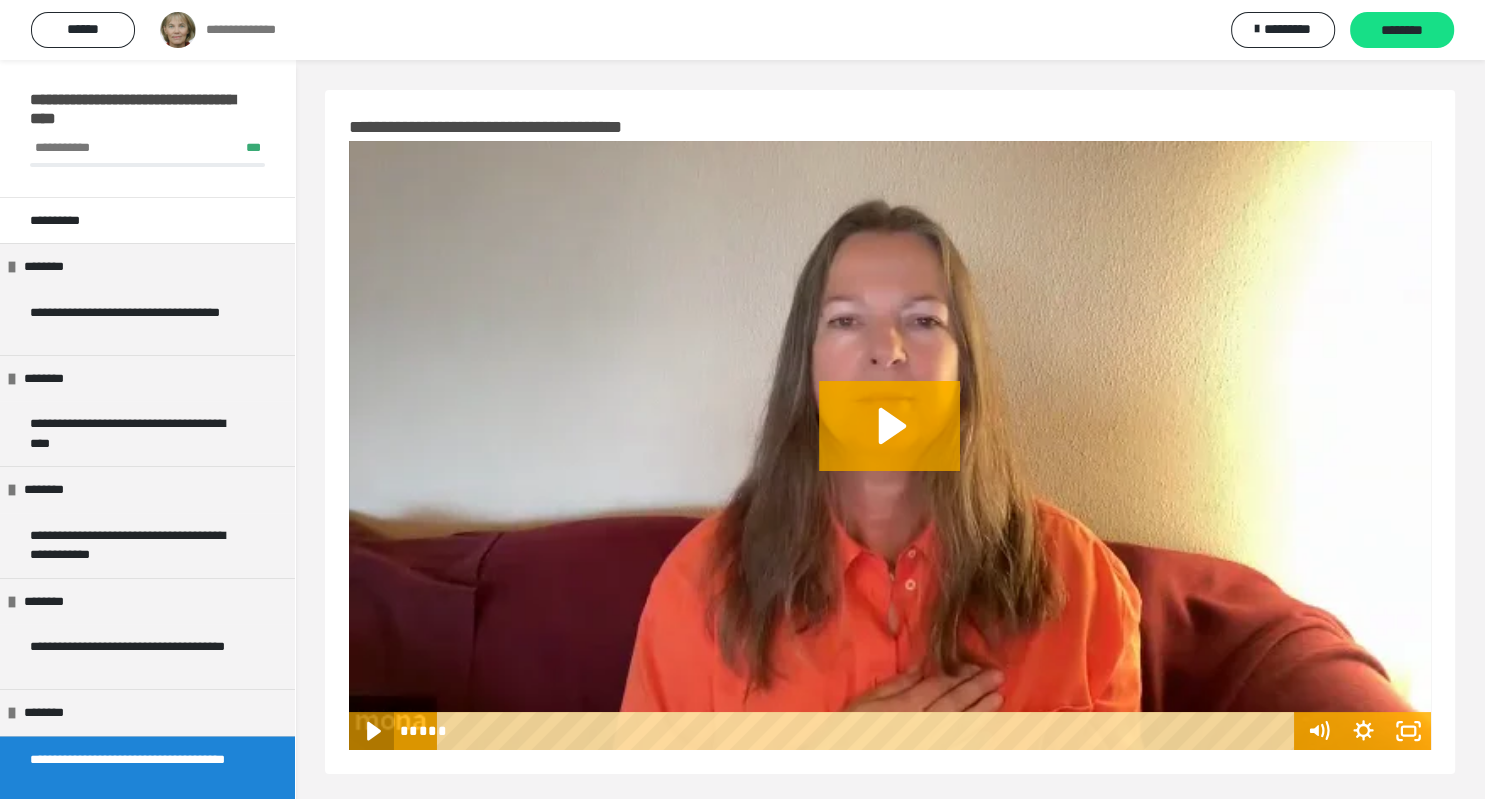 click 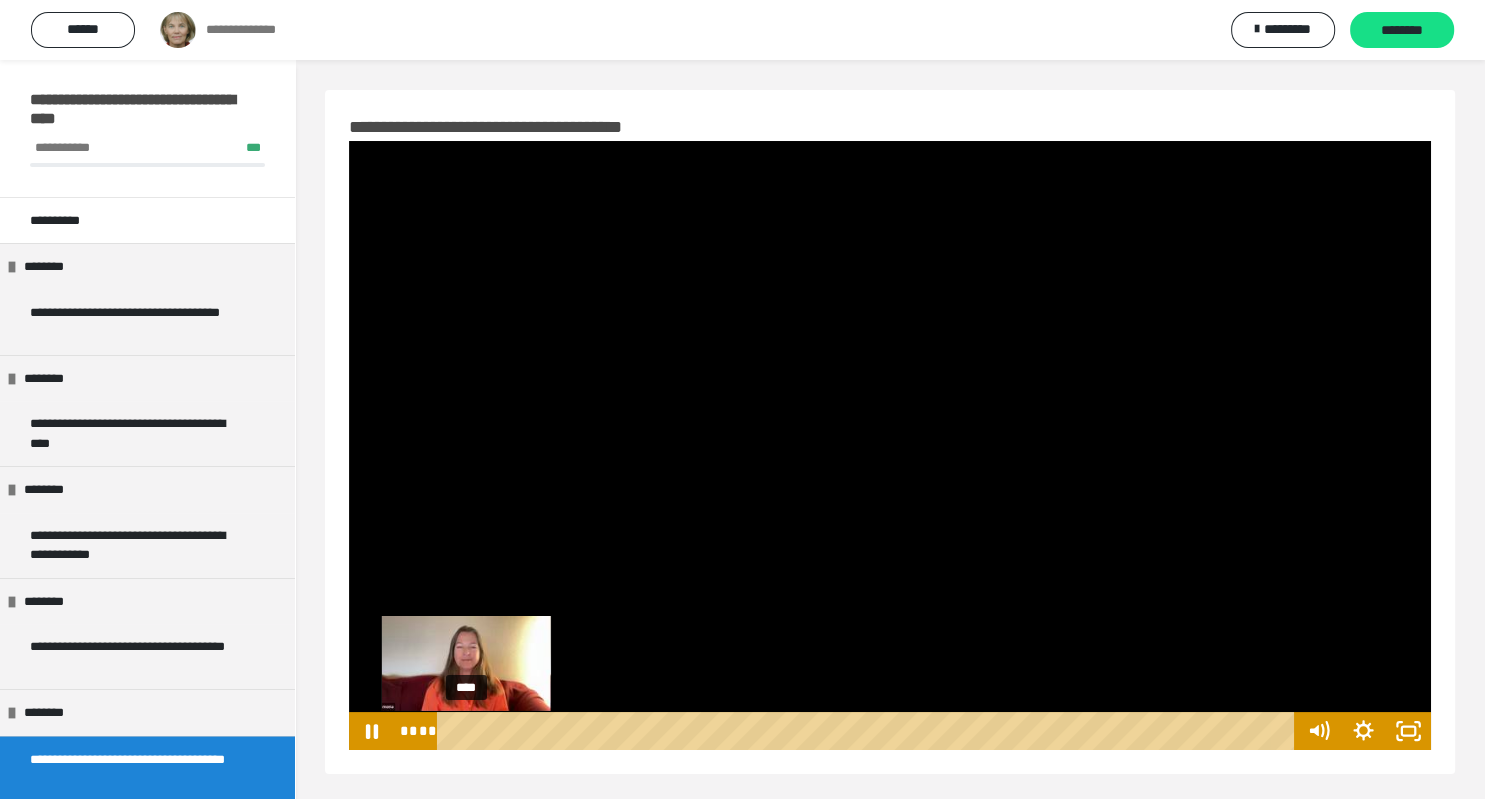 click on "****" at bounding box center (869, 731) 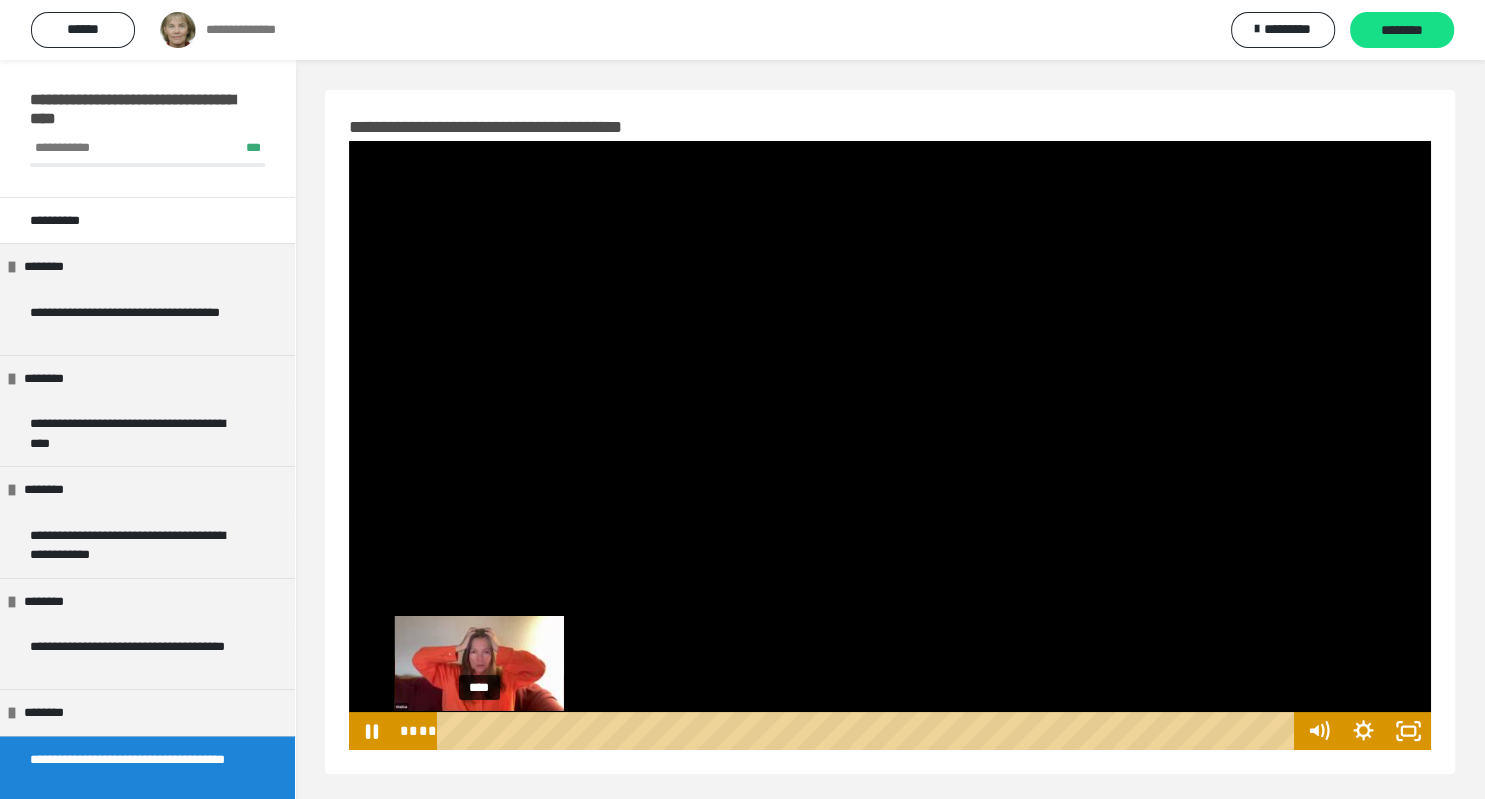 click on "****" at bounding box center [869, 731] 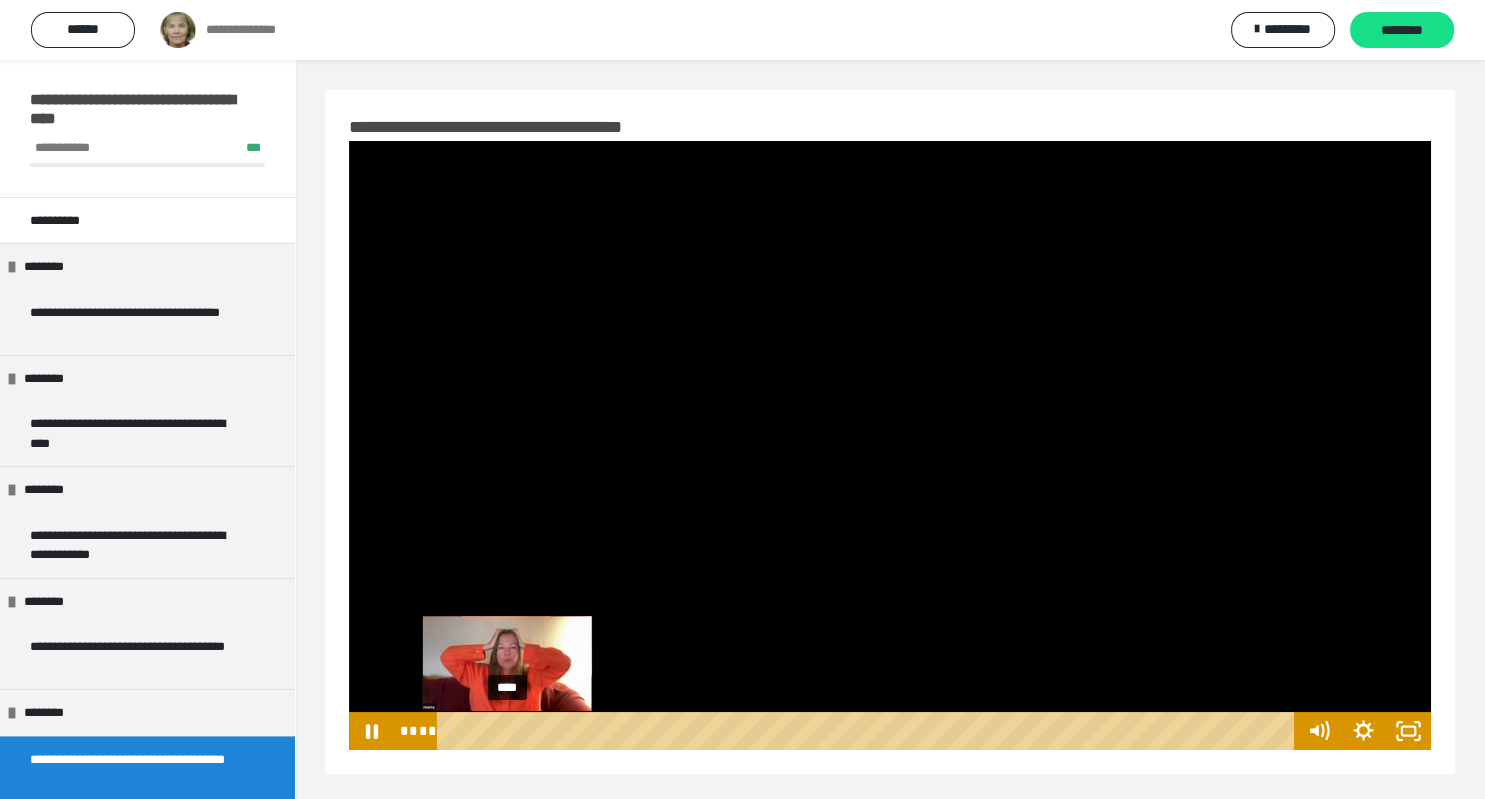 click on "****" at bounding box center (869, 731) 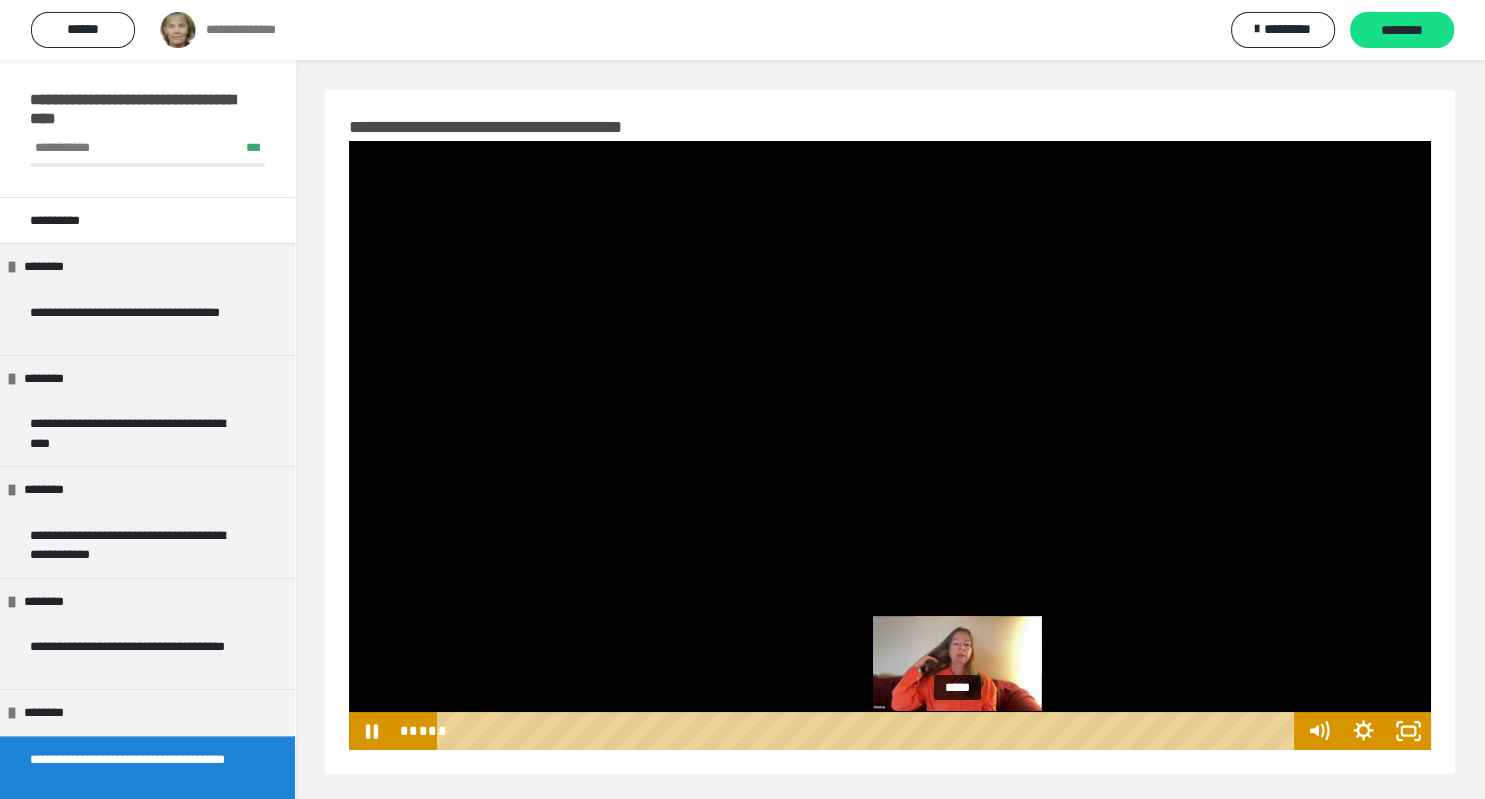 click on "*****" at bounding box center [869, 731] 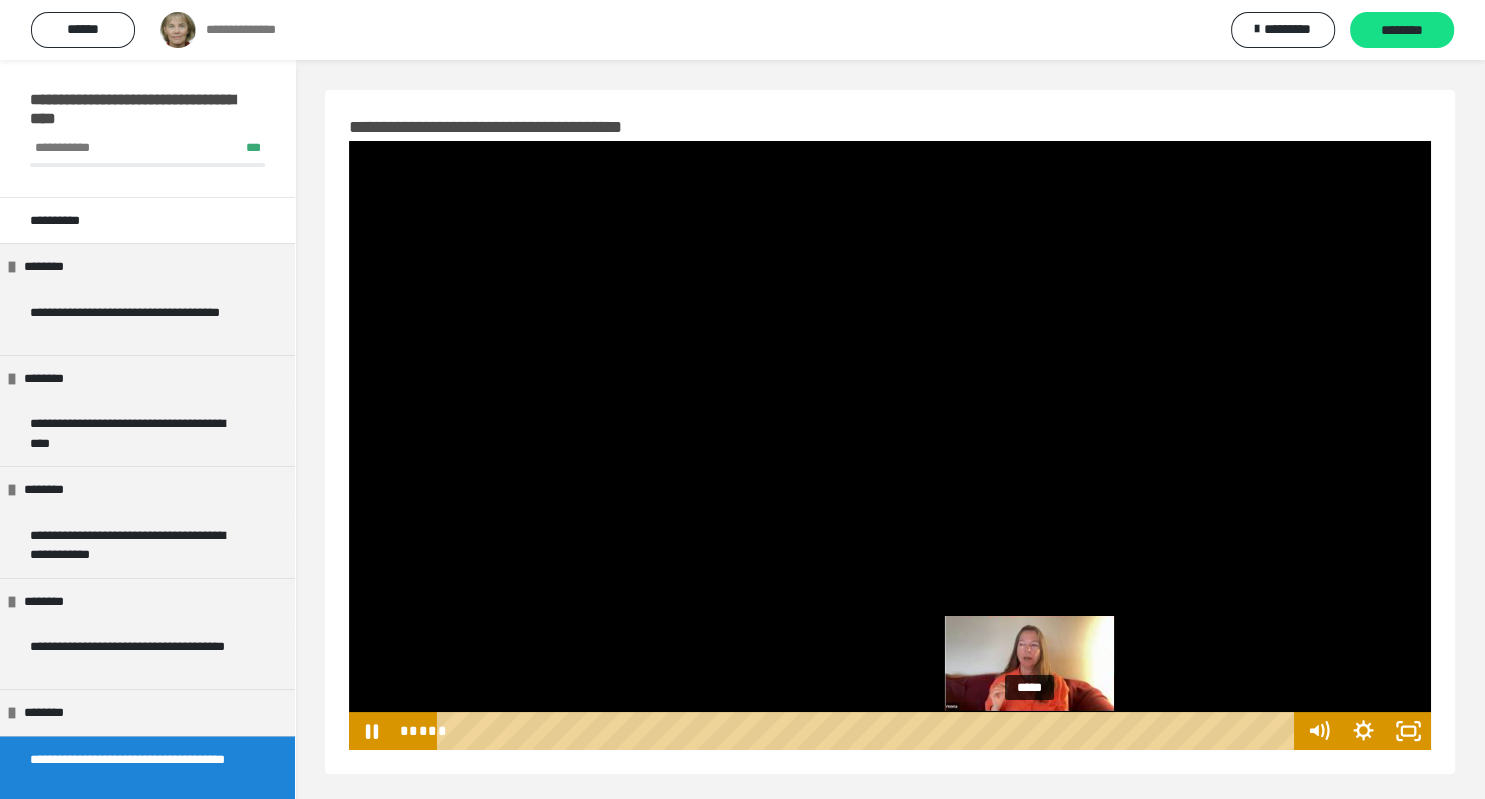 click on "*****" at bounding box center (869, 731) 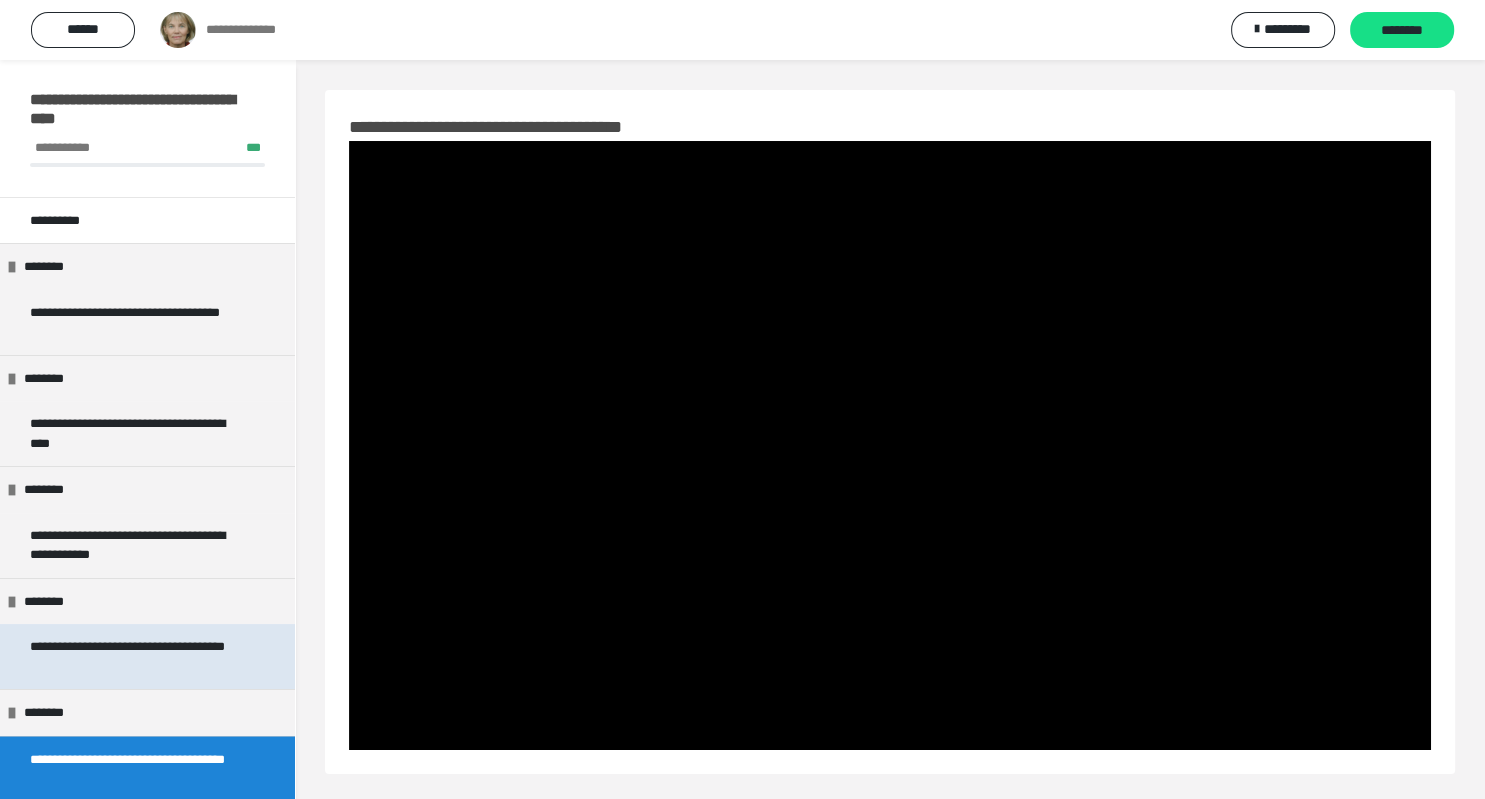 click on "**********" at bounding box center (139, 656) 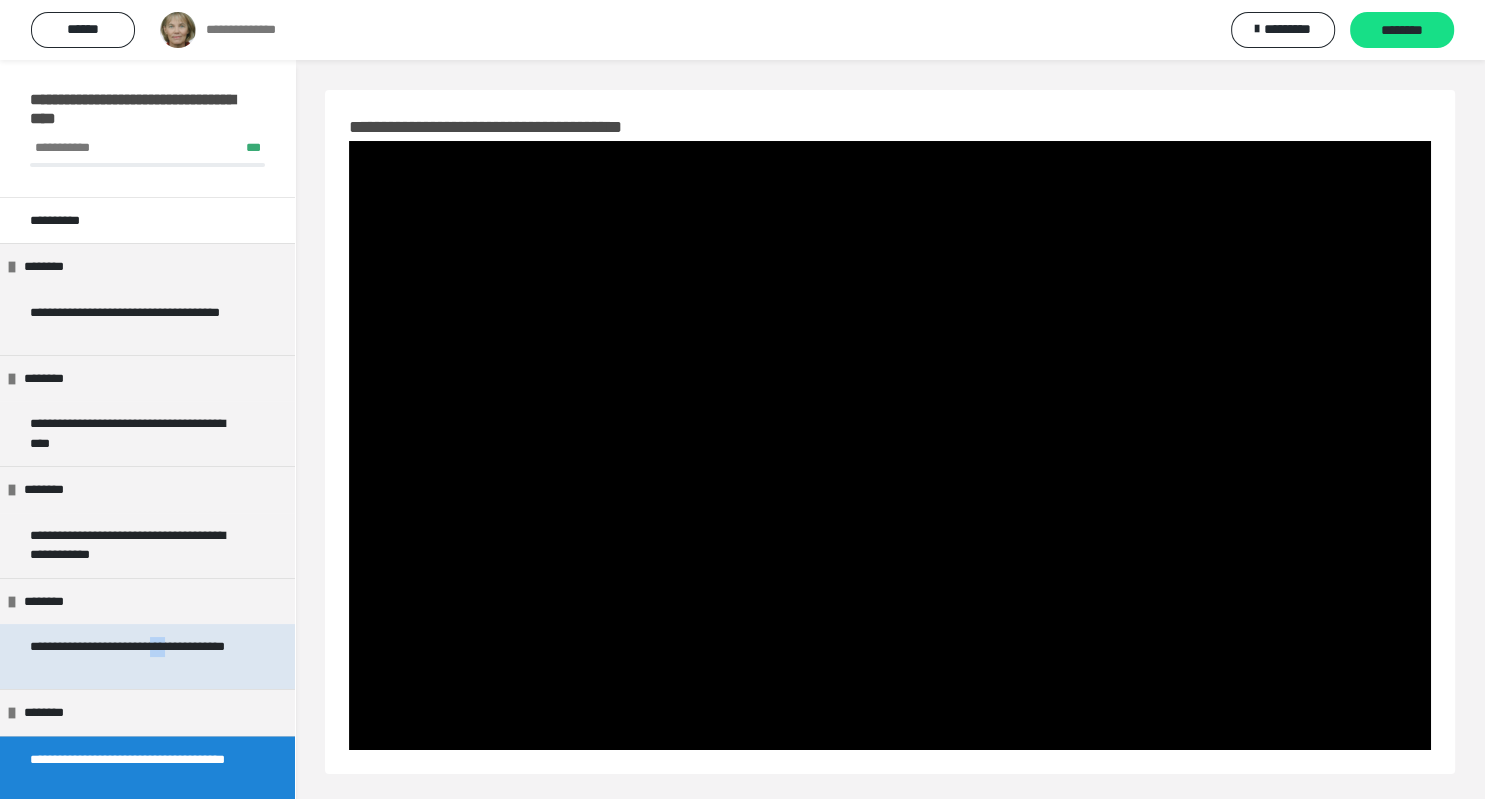 click on "**********" at bounding box center (139, 656) 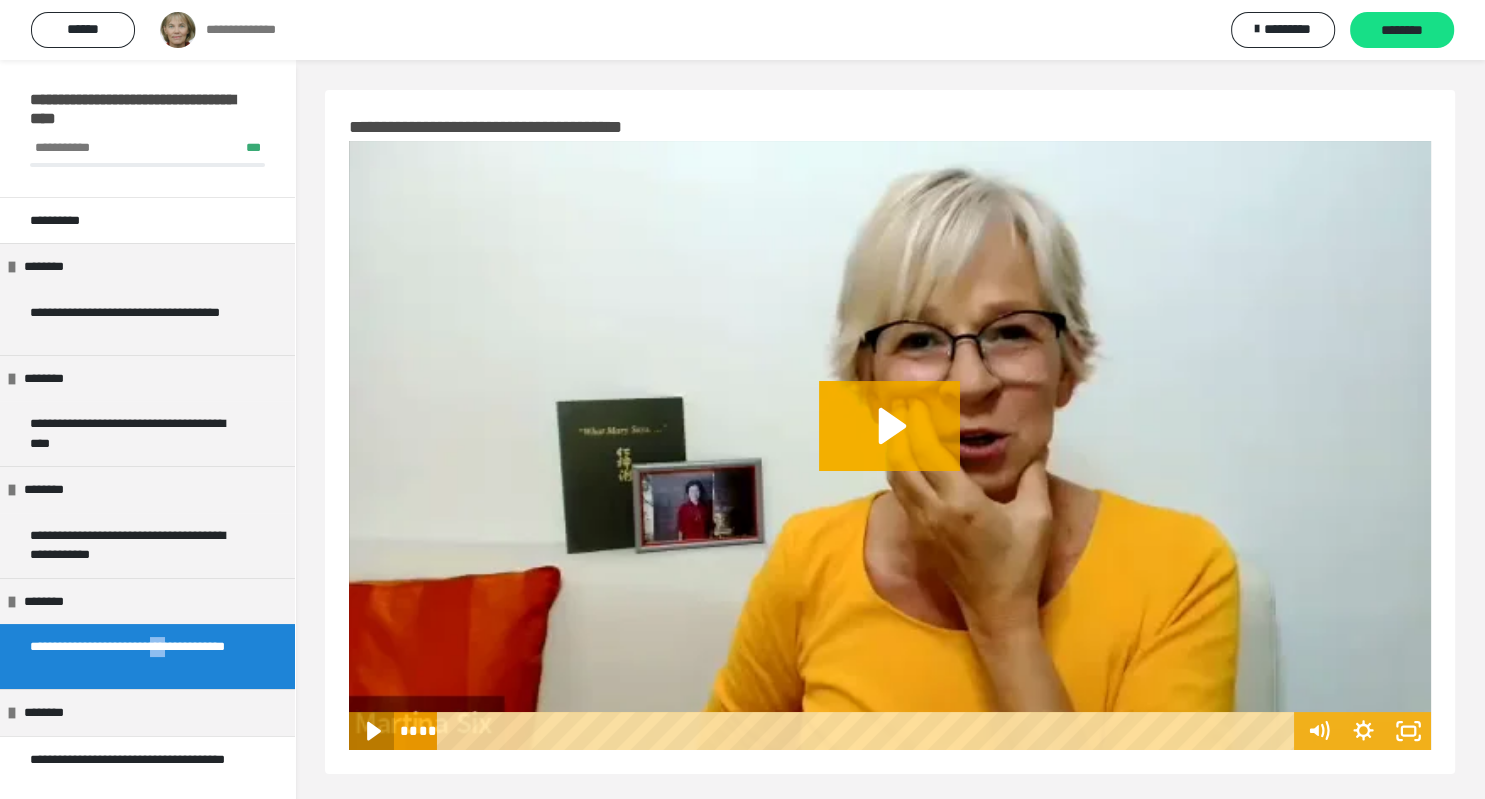 click 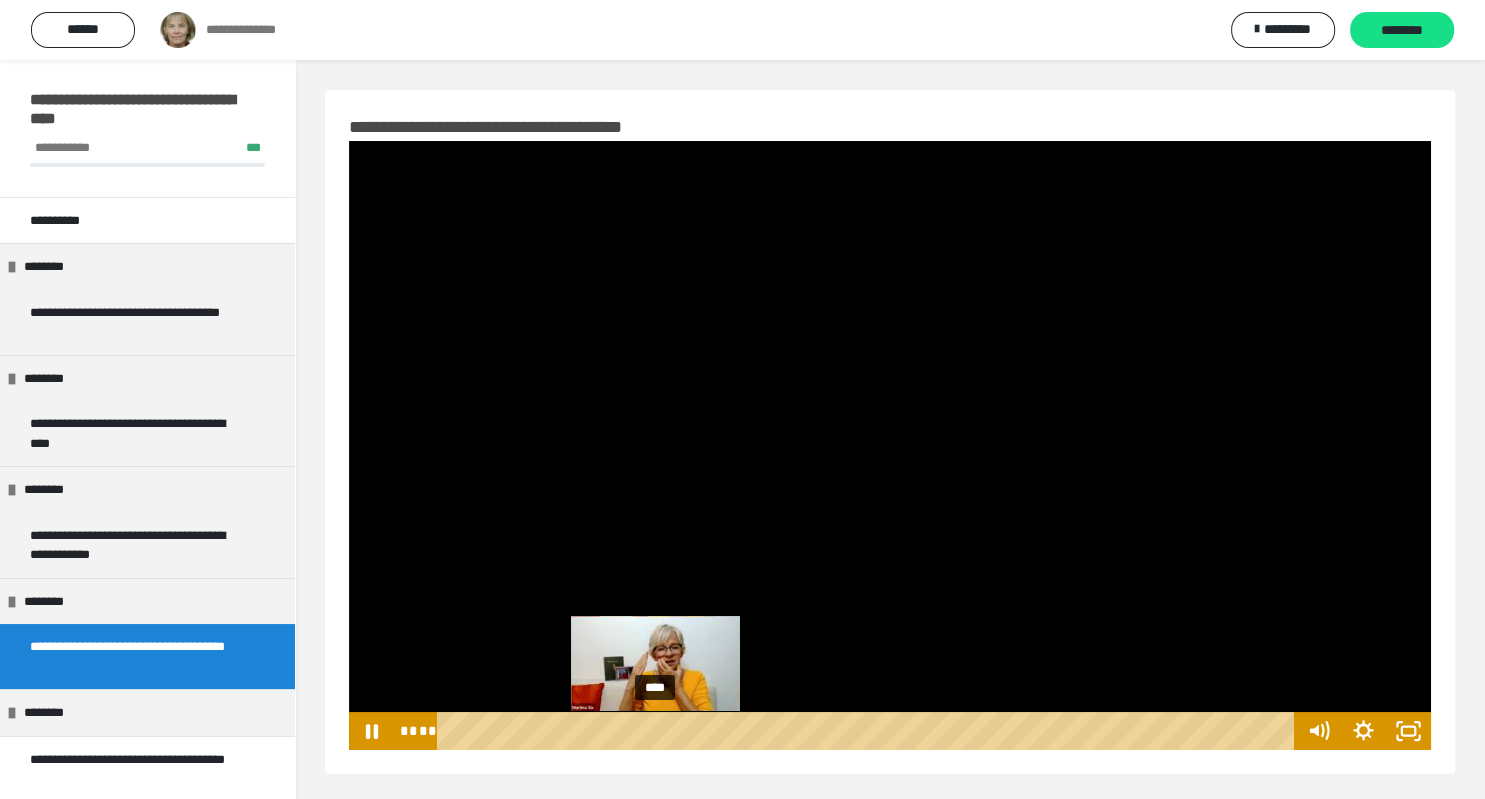 click on "****" at bounding box center (869, 731) 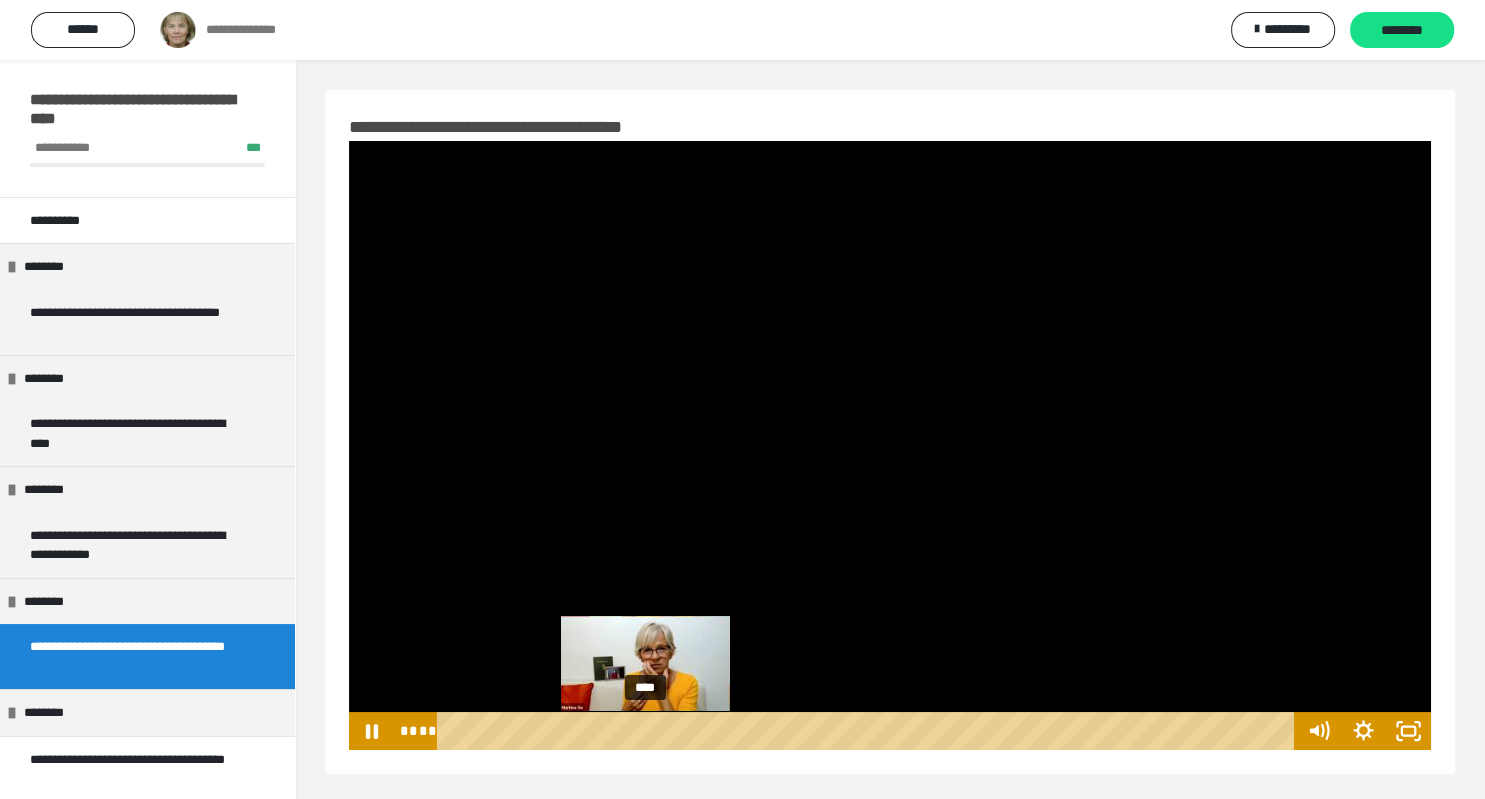 drag, startPoint x: 522, startPoint y: 730, endPoint x: 654, endPoint y: 727, distance: 132.03409 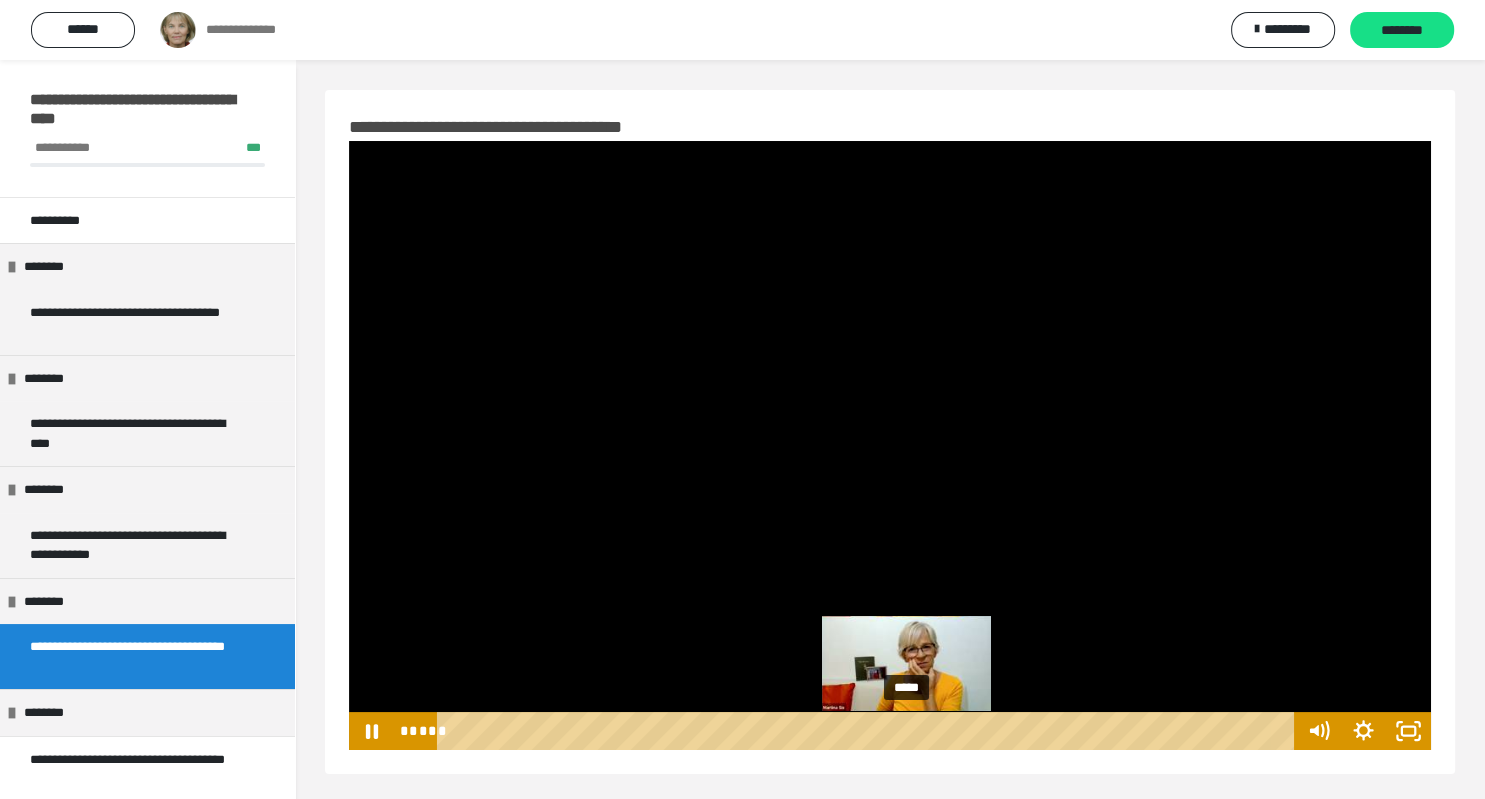 drag, startPoint x: 814, startPoint y: 732, endPoint x: 907, endPoint y: 726, distance: 93.193344 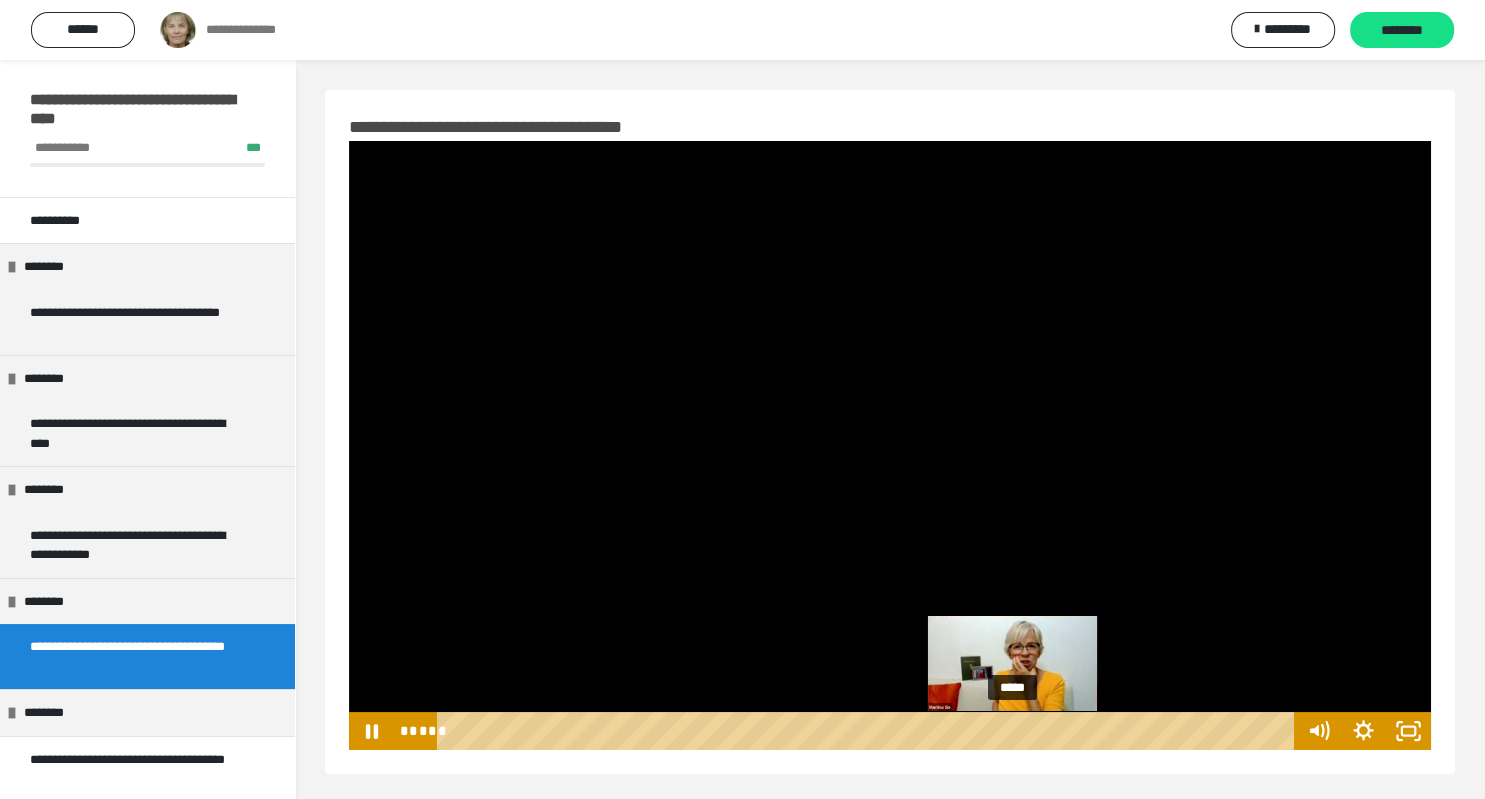 click on "*****" at bounding box center [869, 731] 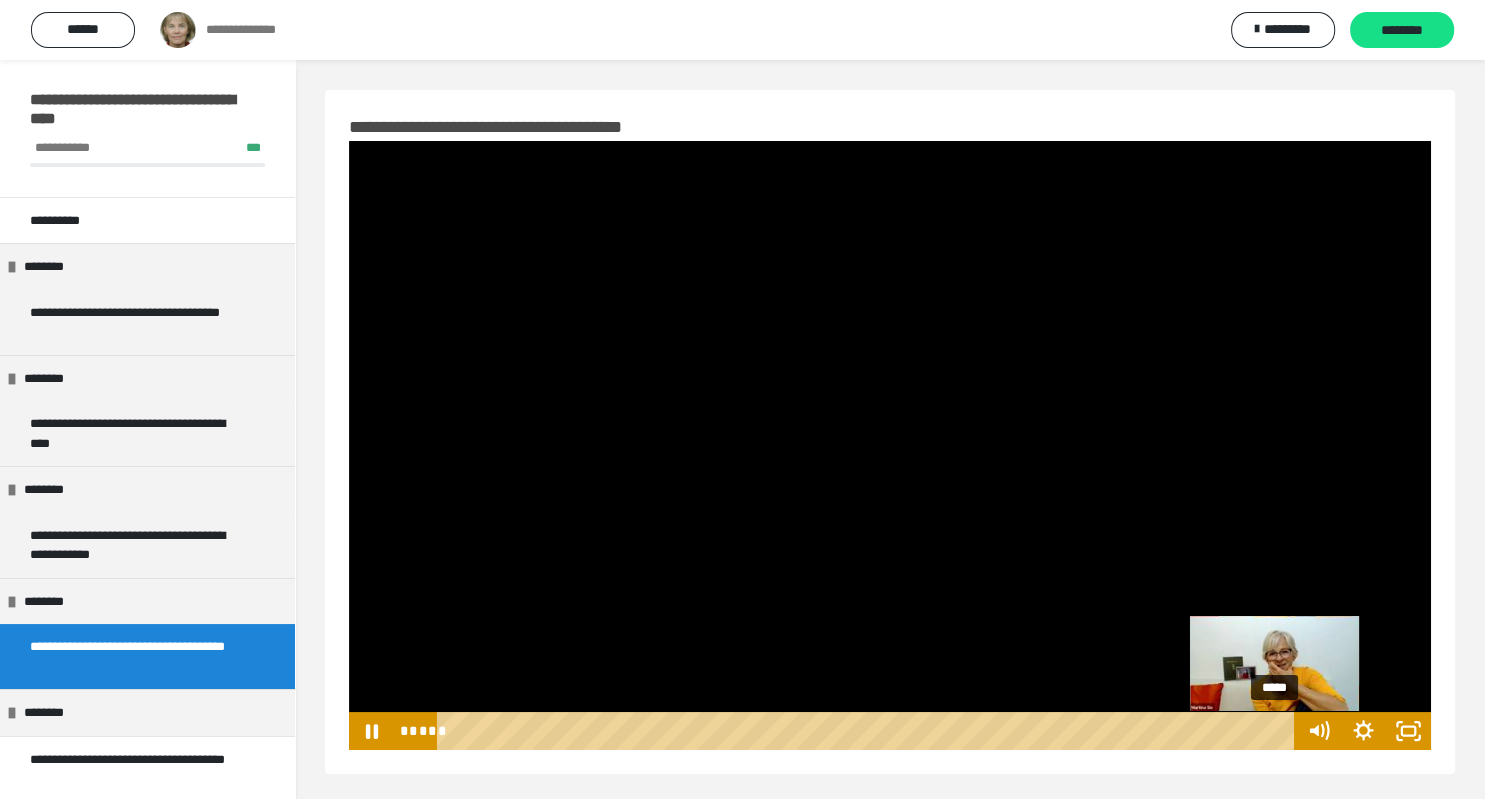 click on "*****" at bounding box center (869, 731) 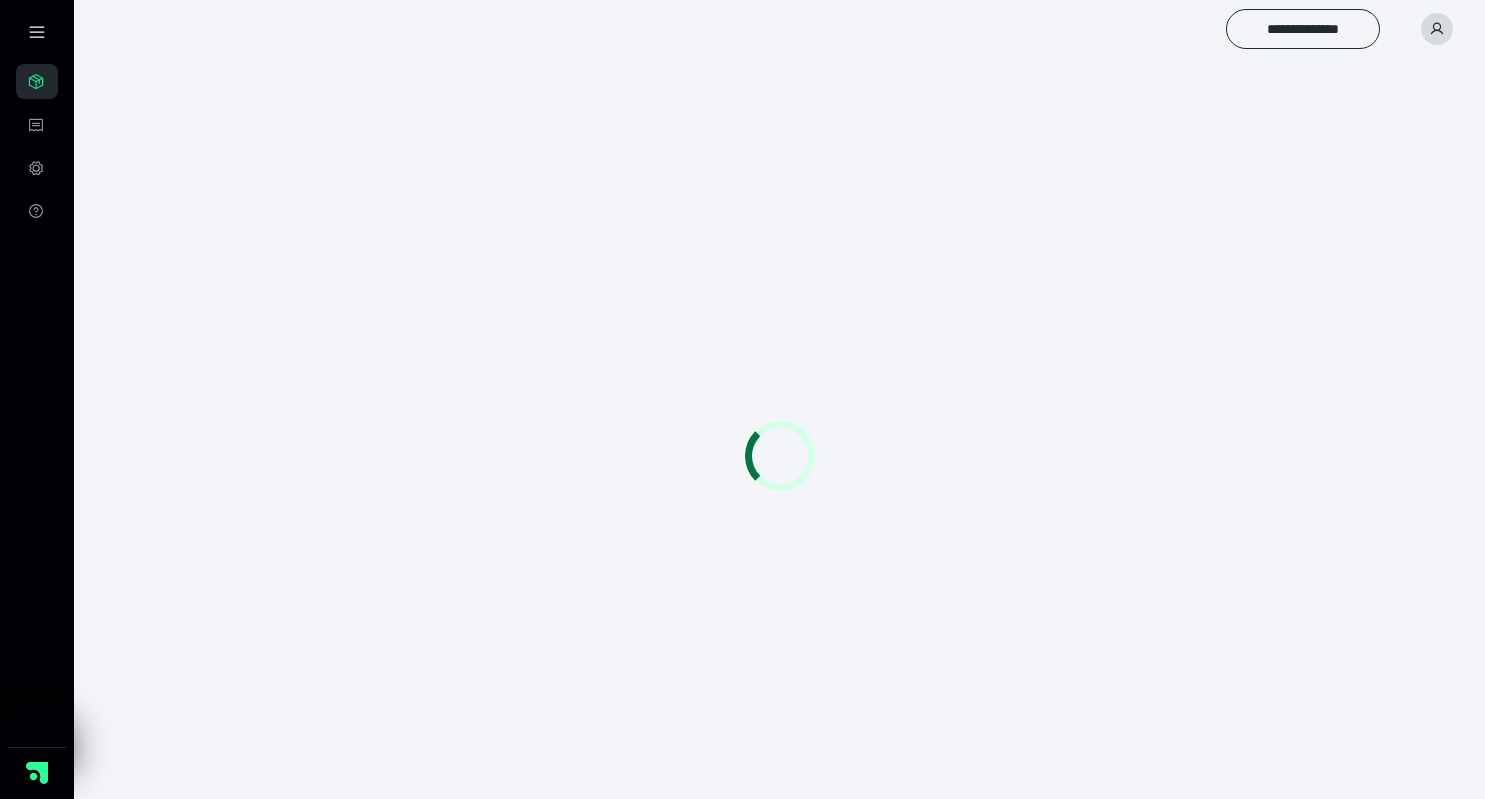 scroll, scrollTop: 0, scrollLeft: 0, axis: both 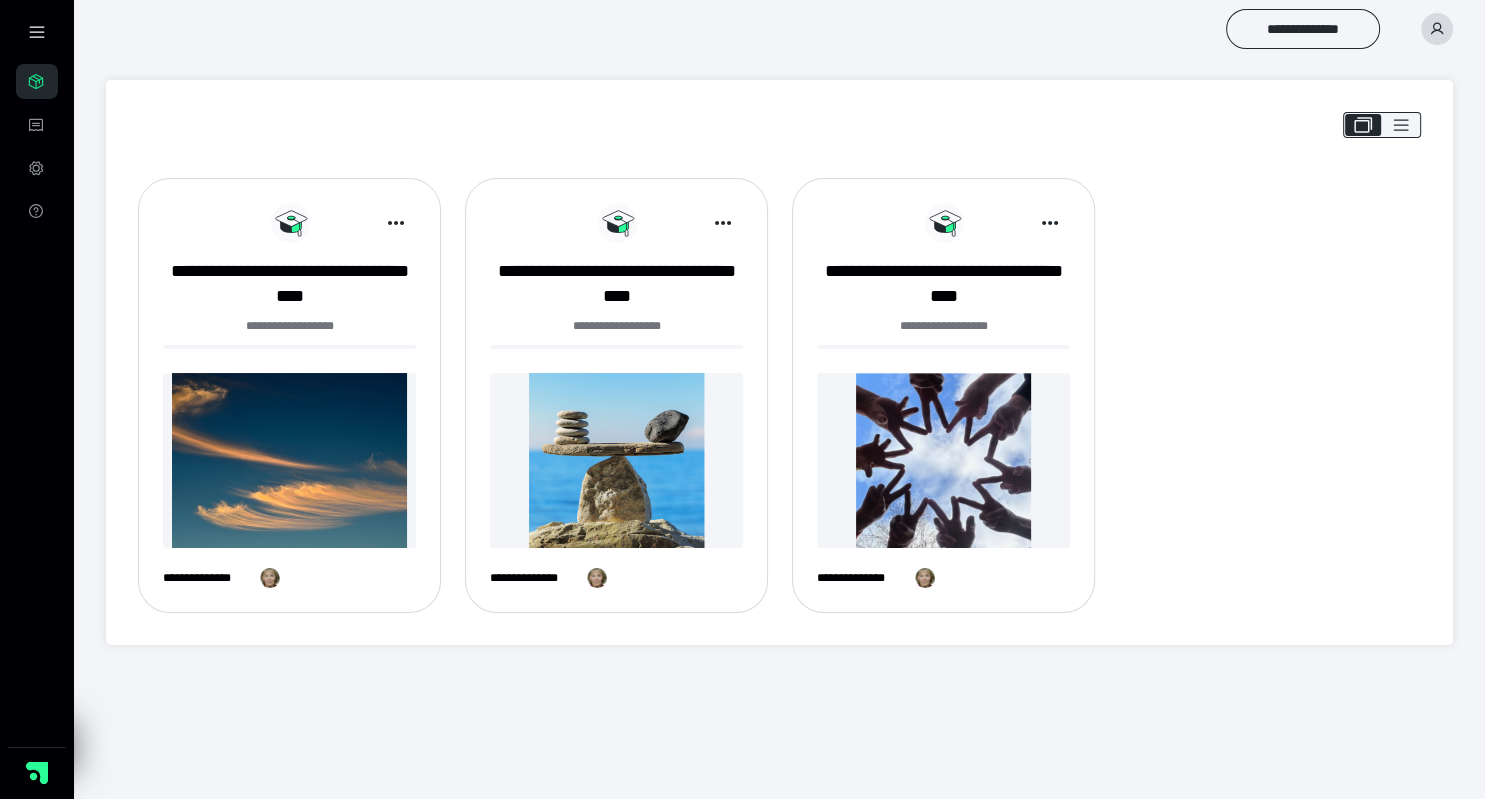 click at bounding box center [943, 460] 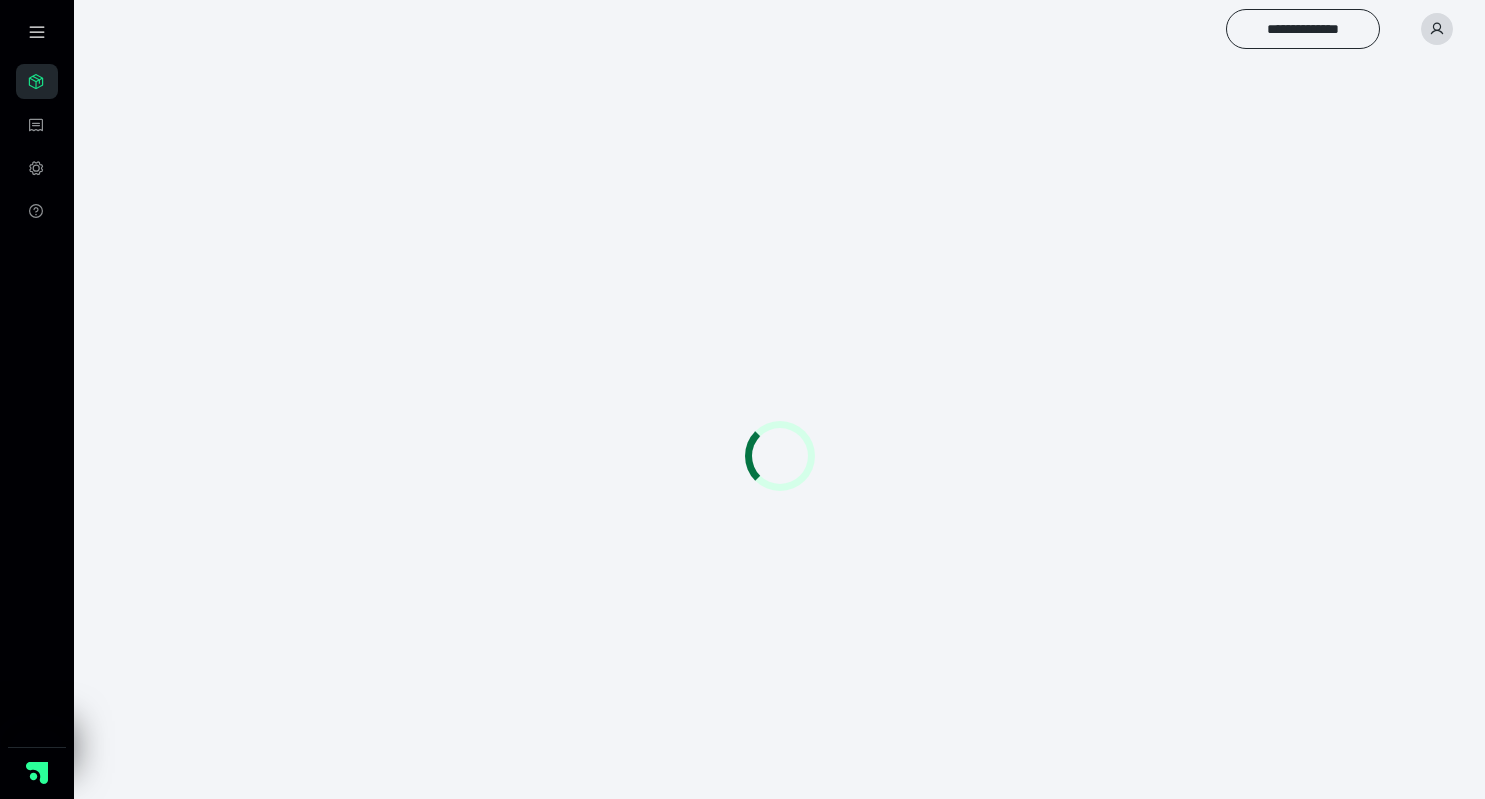 scroll, scrollTop: 0, scrollLeft: 0, axis: both 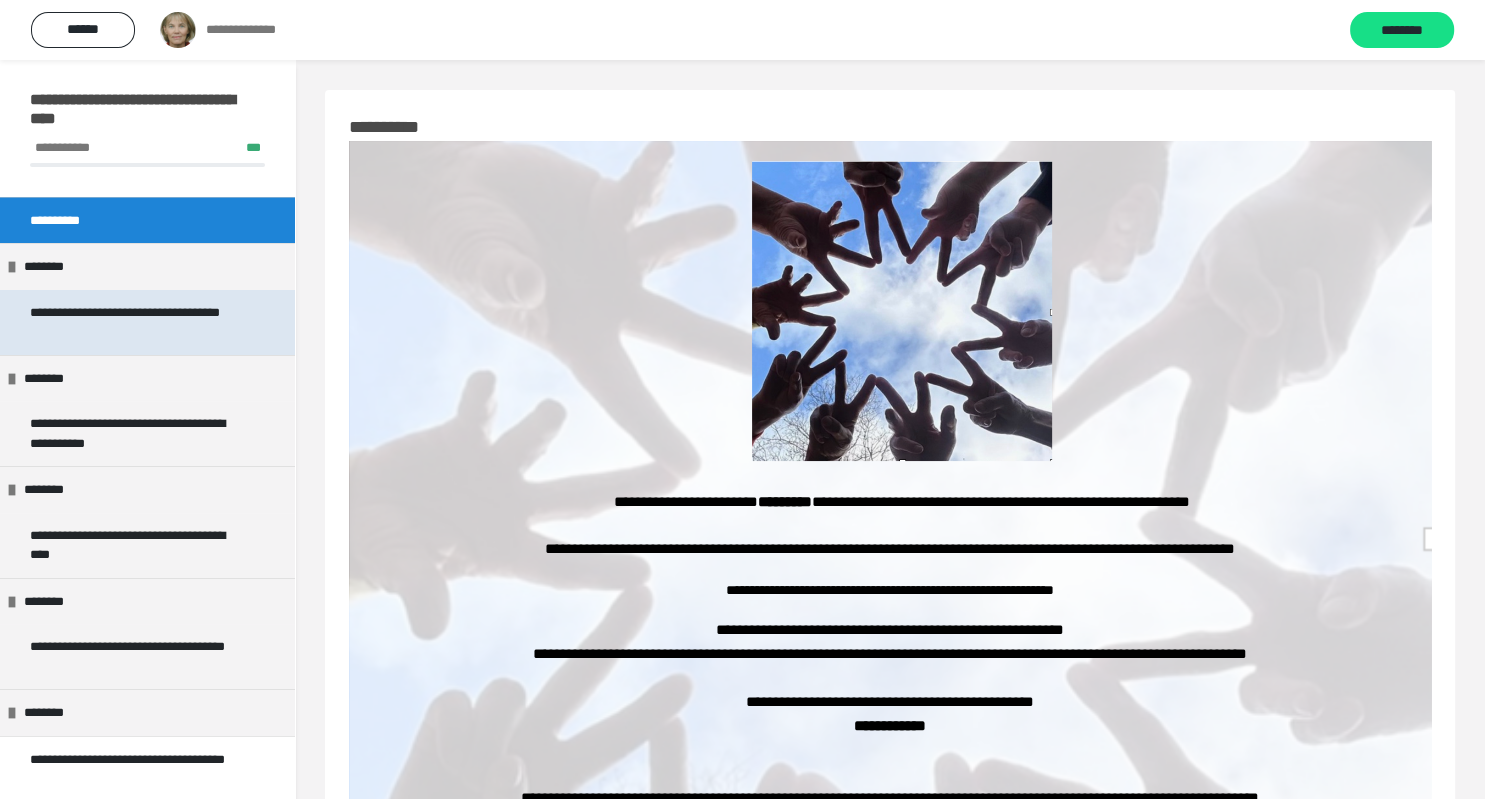 click on "**********" at bounding box center (139, 322) 